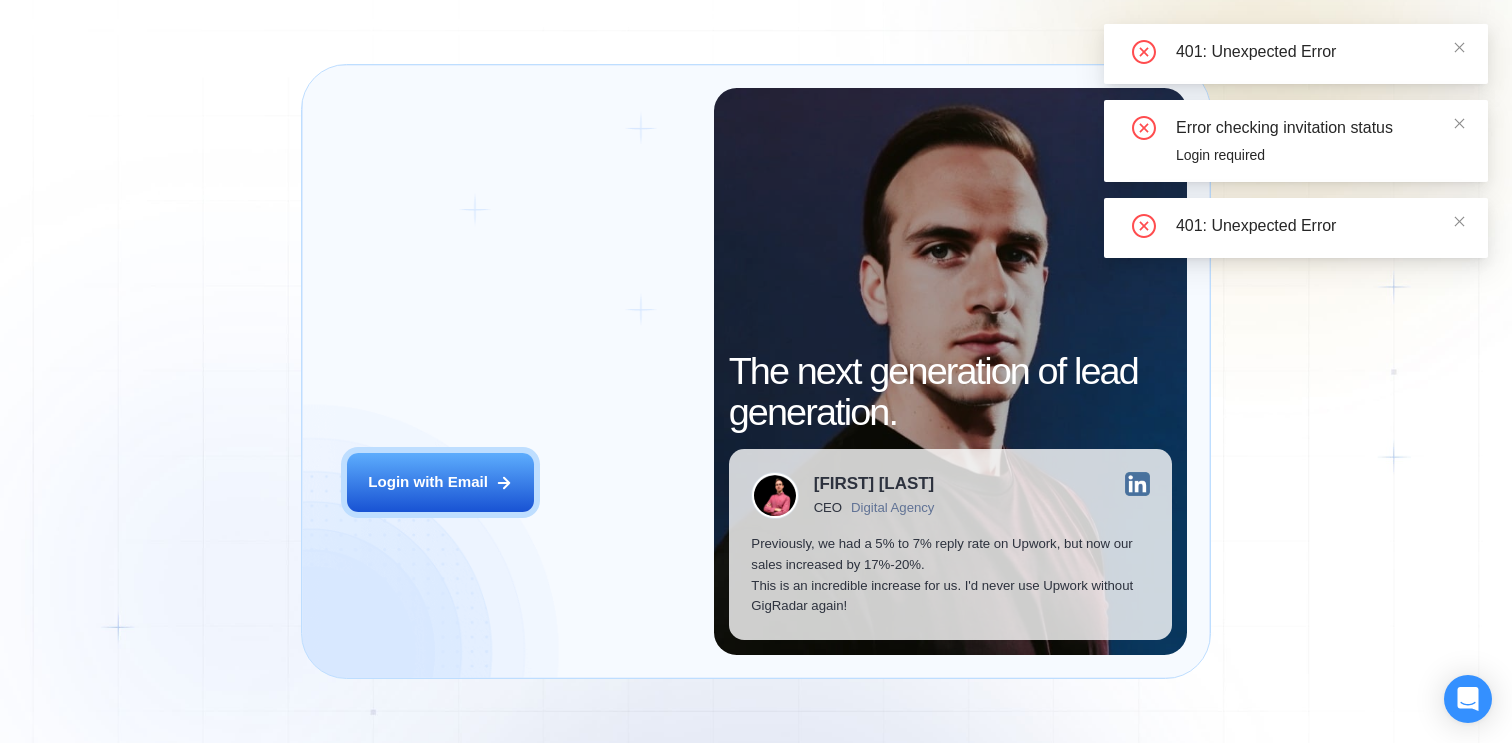 scroll, scrollTop: 0, scrollLeft: 0, axis: both 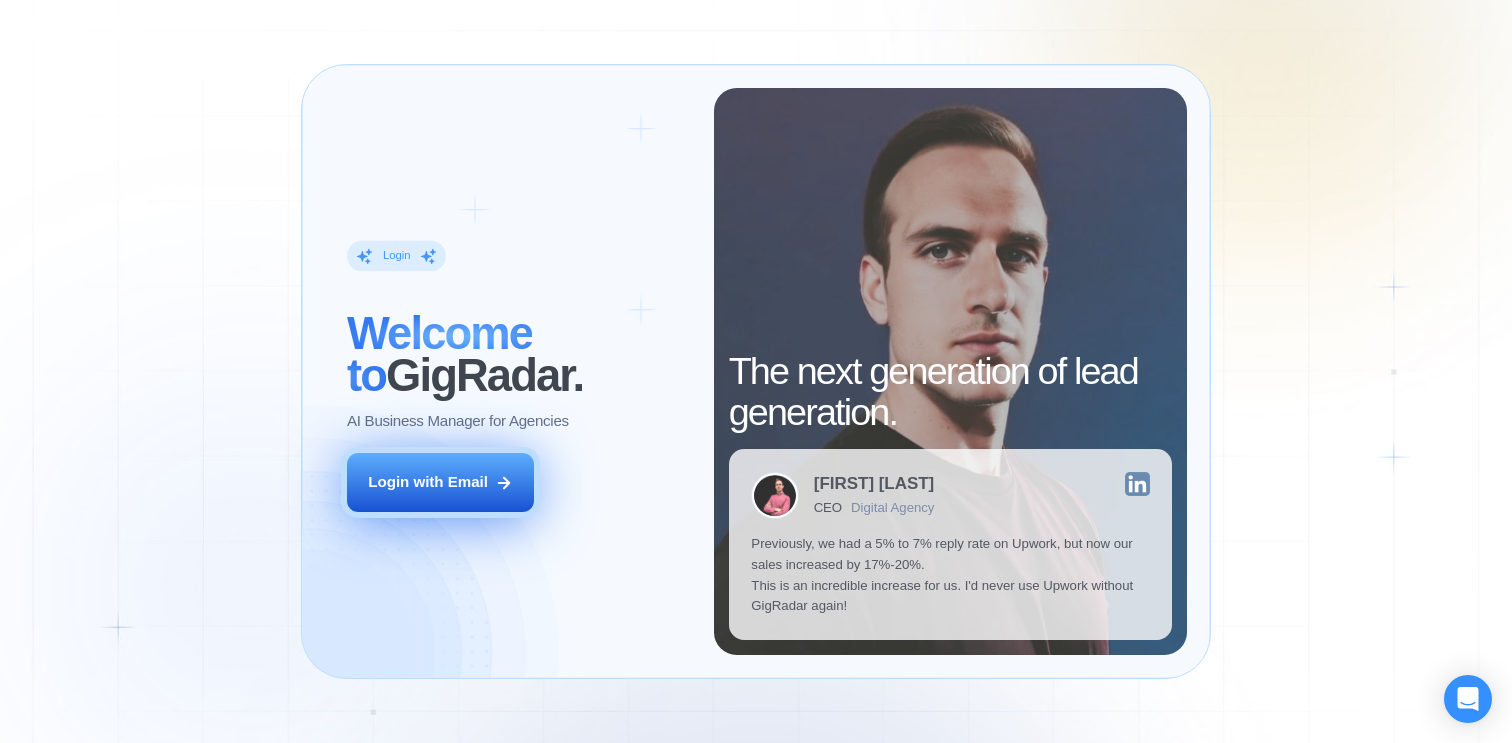click on "Login with Email" at bounding box center [440, 482] 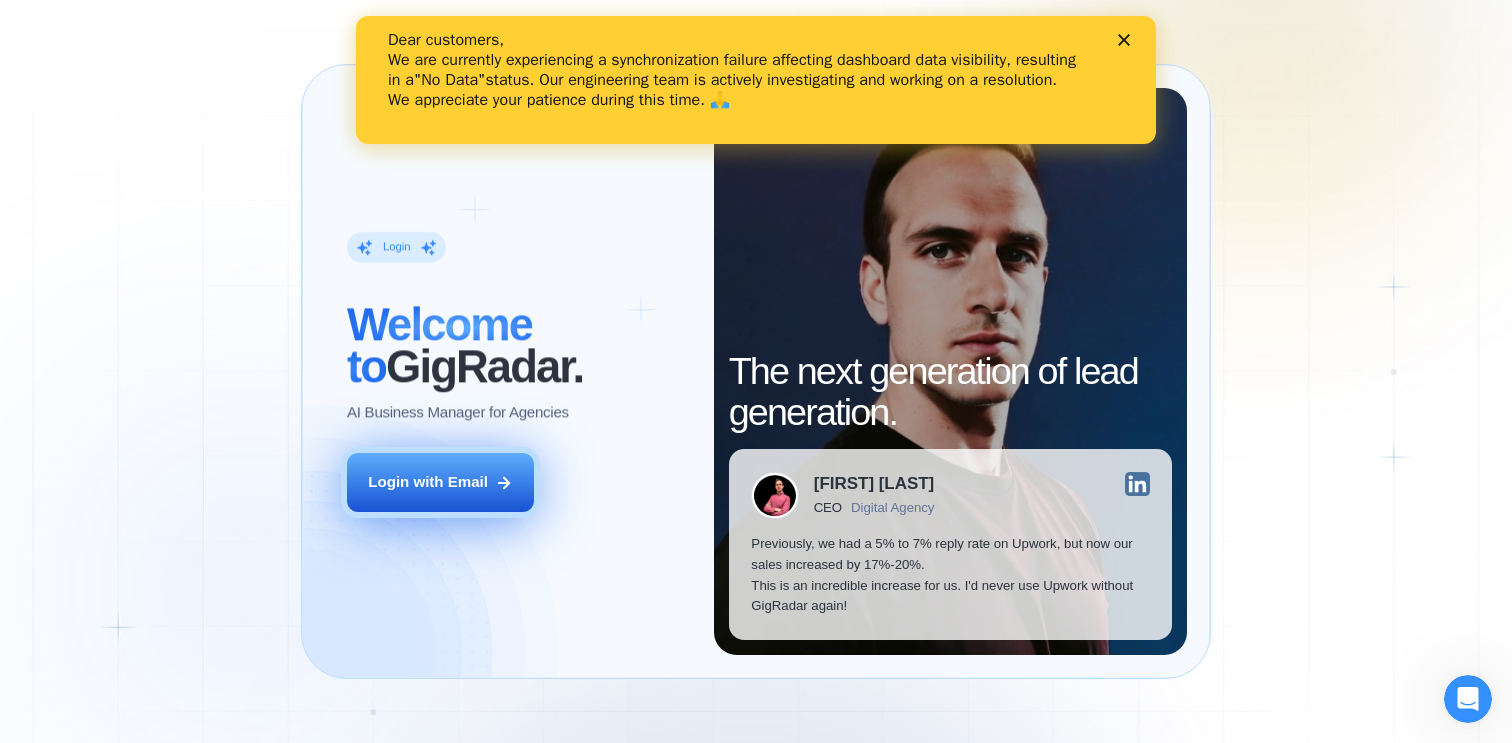 scroll, scrollTop: 0, scrollLeft: 0, axis: both 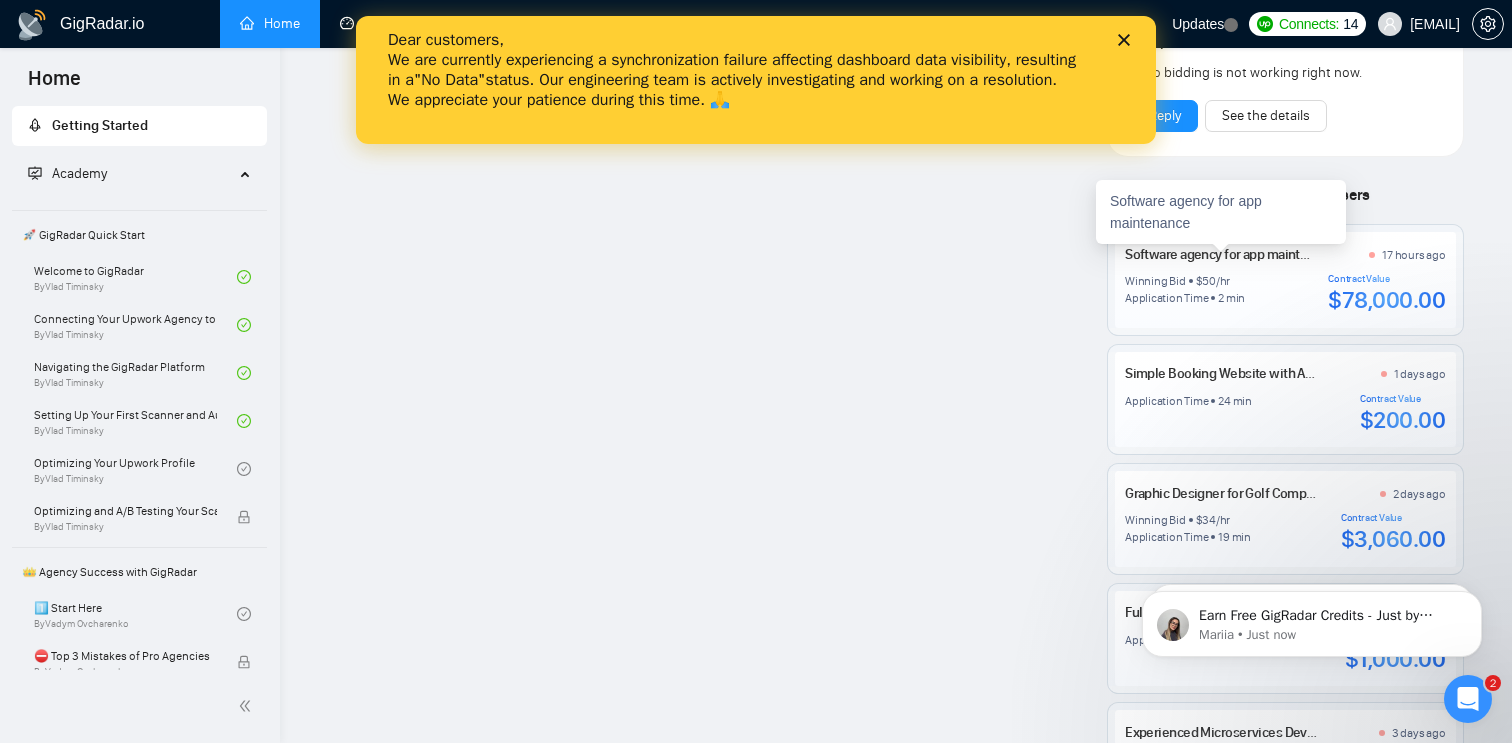 click on "Software agency for app maintenance" at bounding box center (1233, 254) 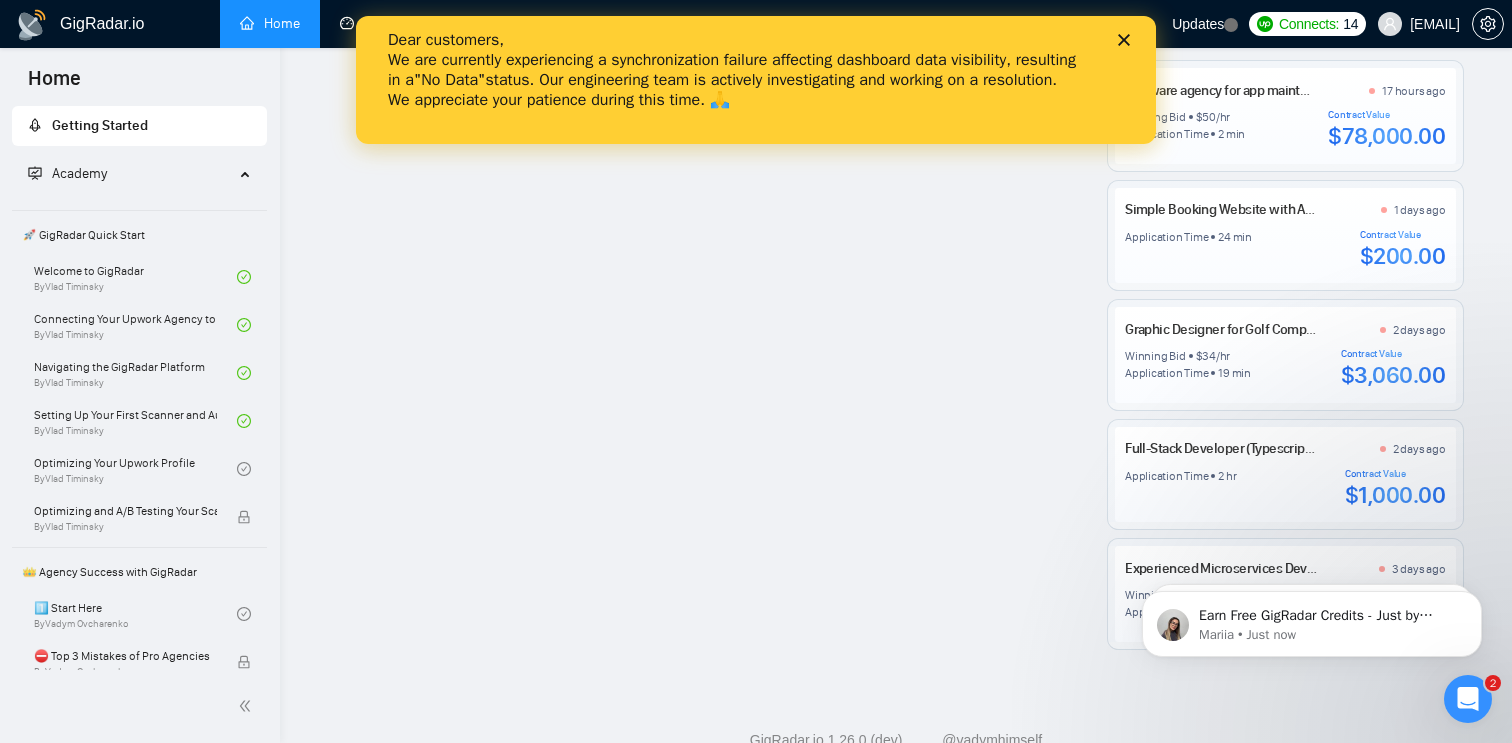 scroll, scrollTop: 1756, scrollLeft: 0, axis: vertical 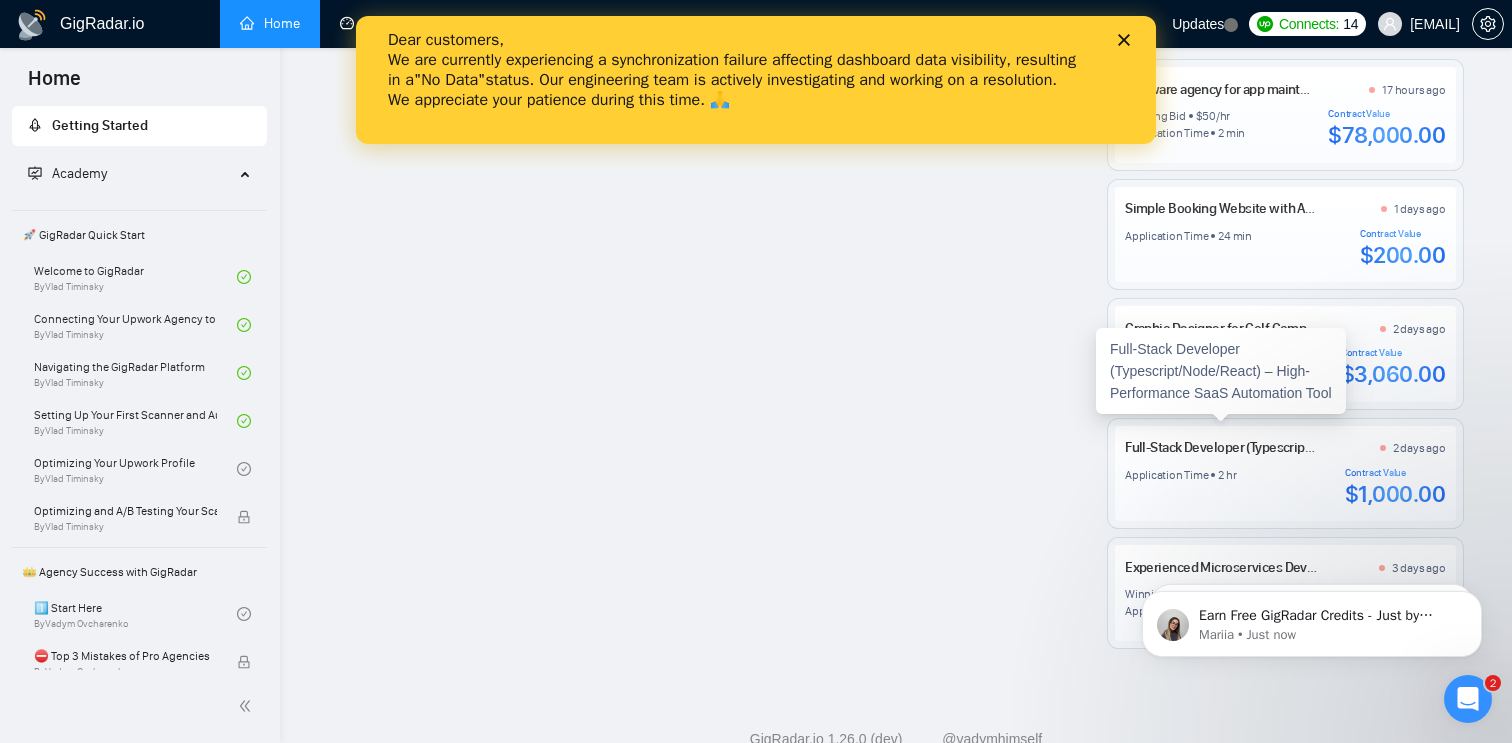click on "Full-Stack Developer (Typescript/Node/React) – High-Performance SaaS Automation Tool" at bounding box center (1378, 447) 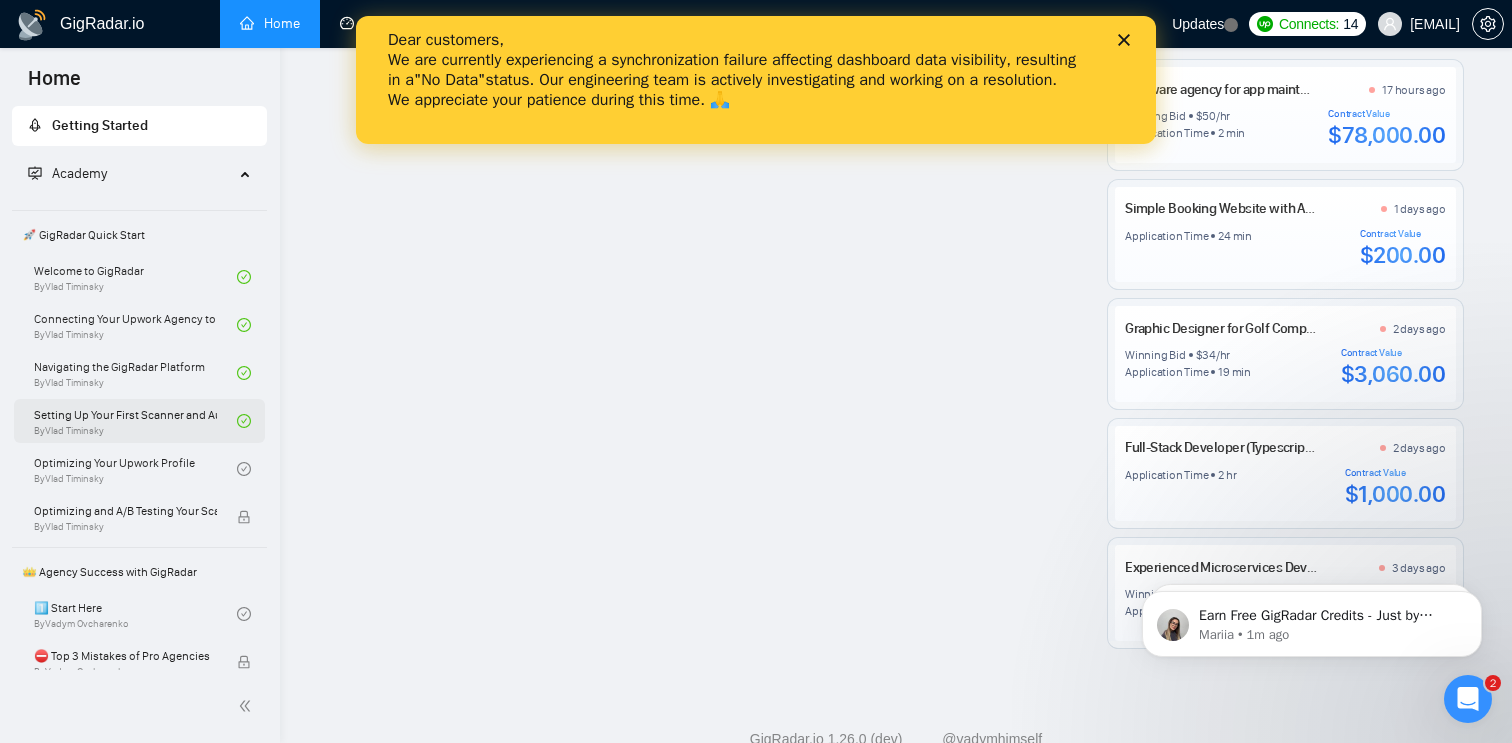 scroll, scrollTop: 0, scrollLeft: 0, axis: both 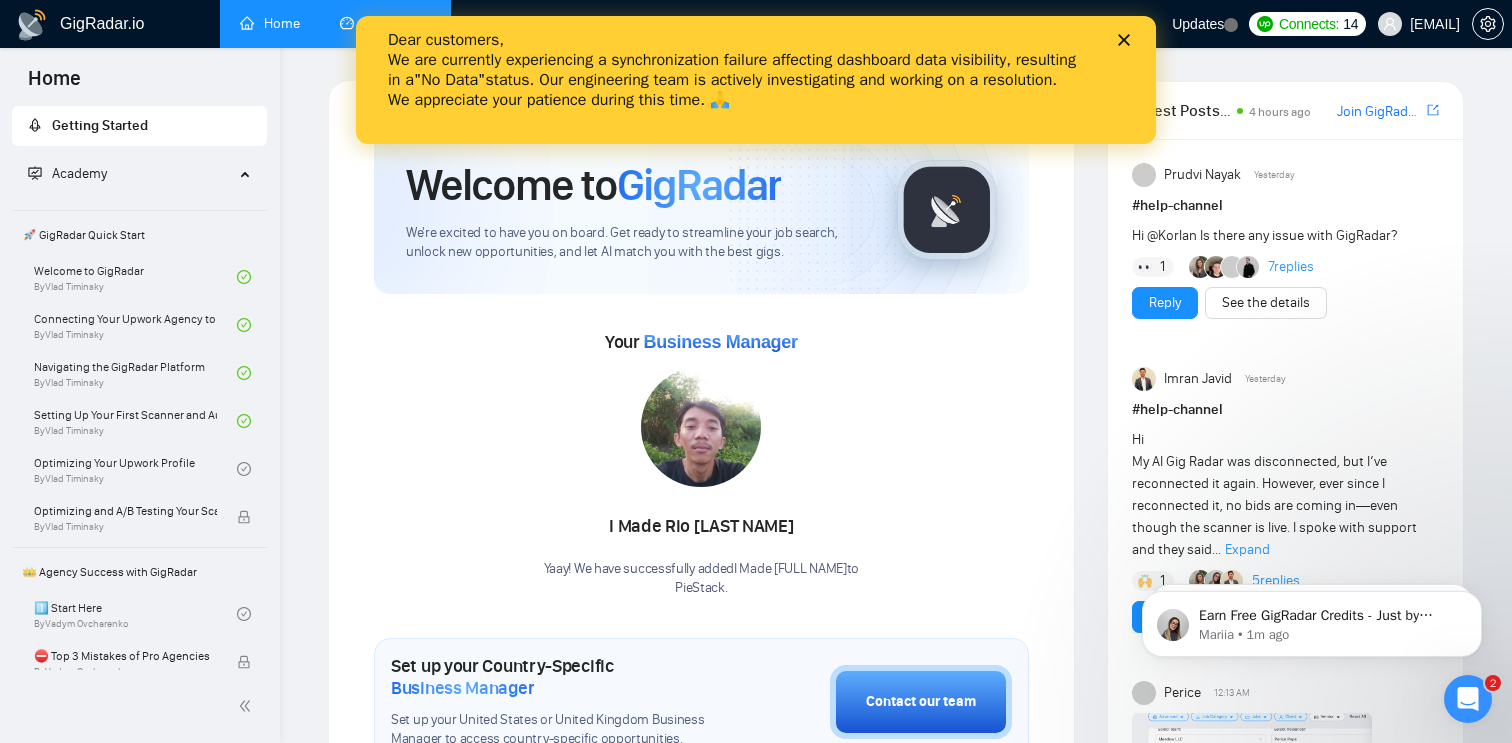 click on "Dashboard" at bounding box center [385, 23] 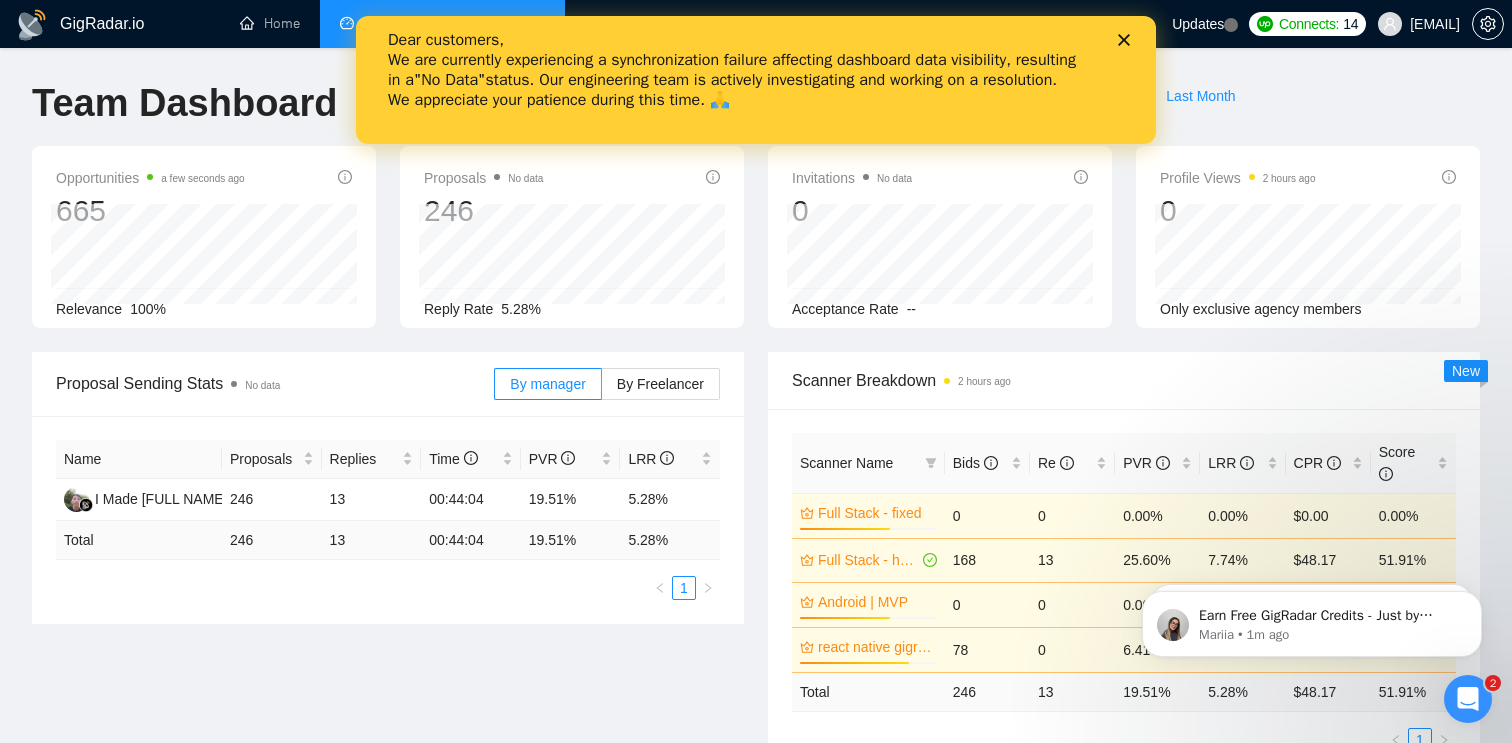 click on "Scanner" at bounding box center [508, 23] 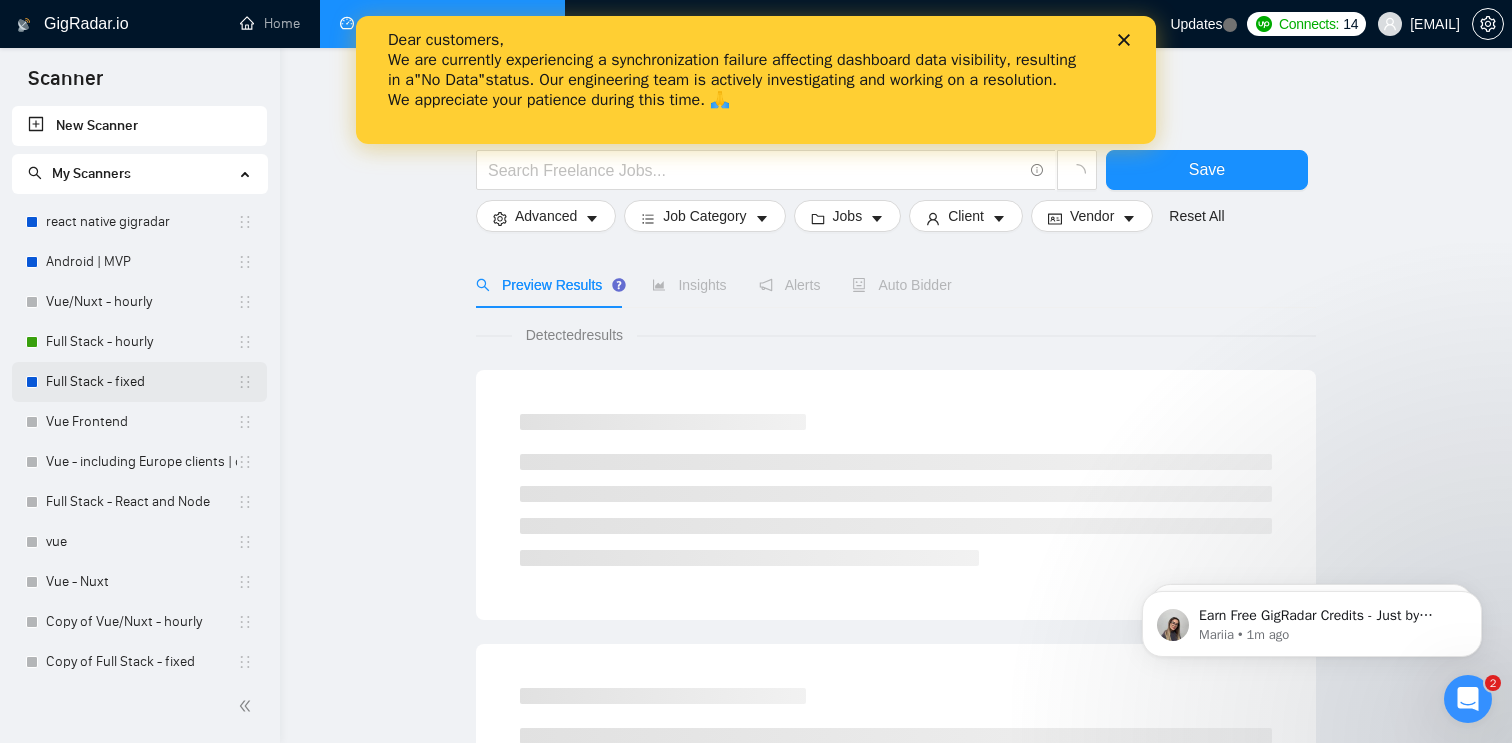 click on "Full Stack - fixed" at bounding box center (141, 382) 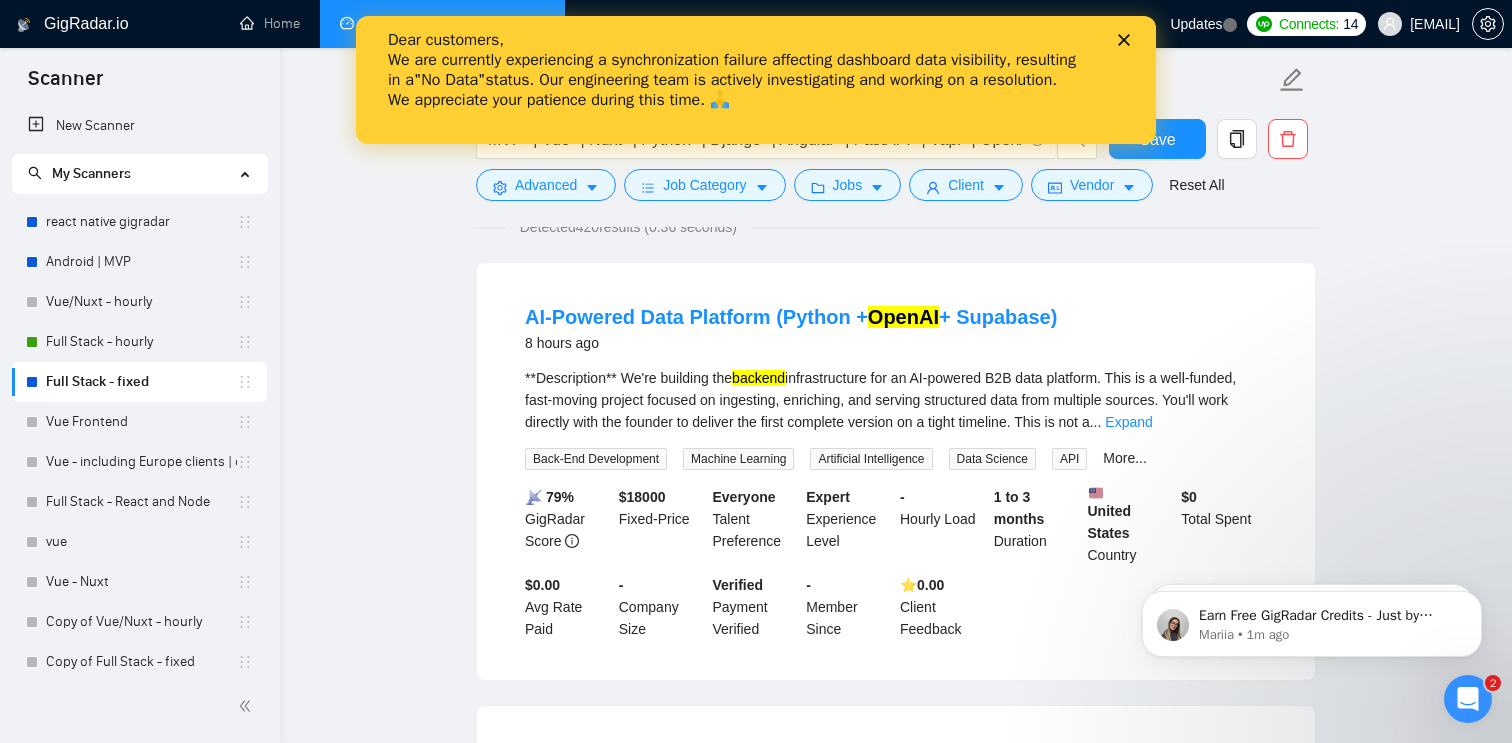 scroll, scrollTop: 0, scrollLeft: 0, axis: both 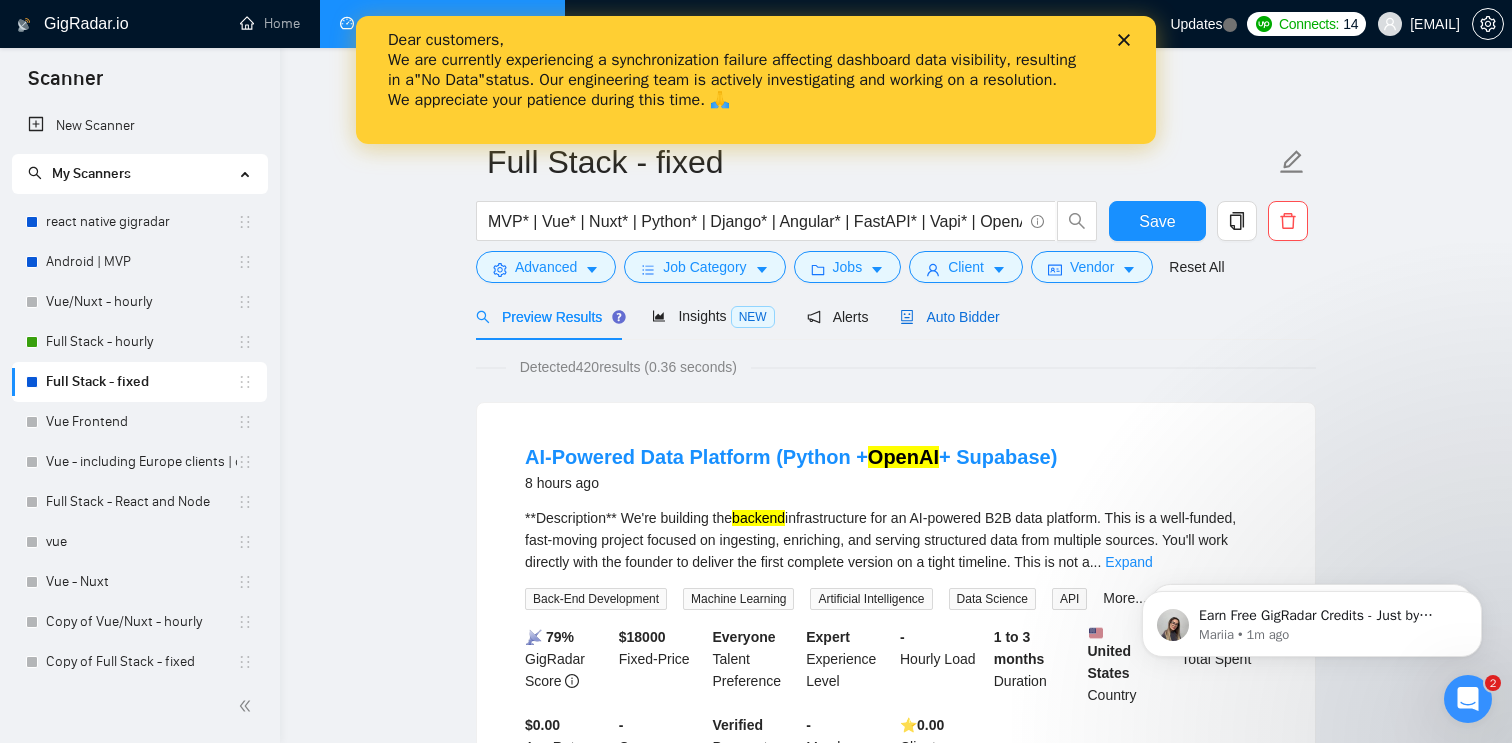 click on "Auto Bidder" at bounding box center [949, 317] 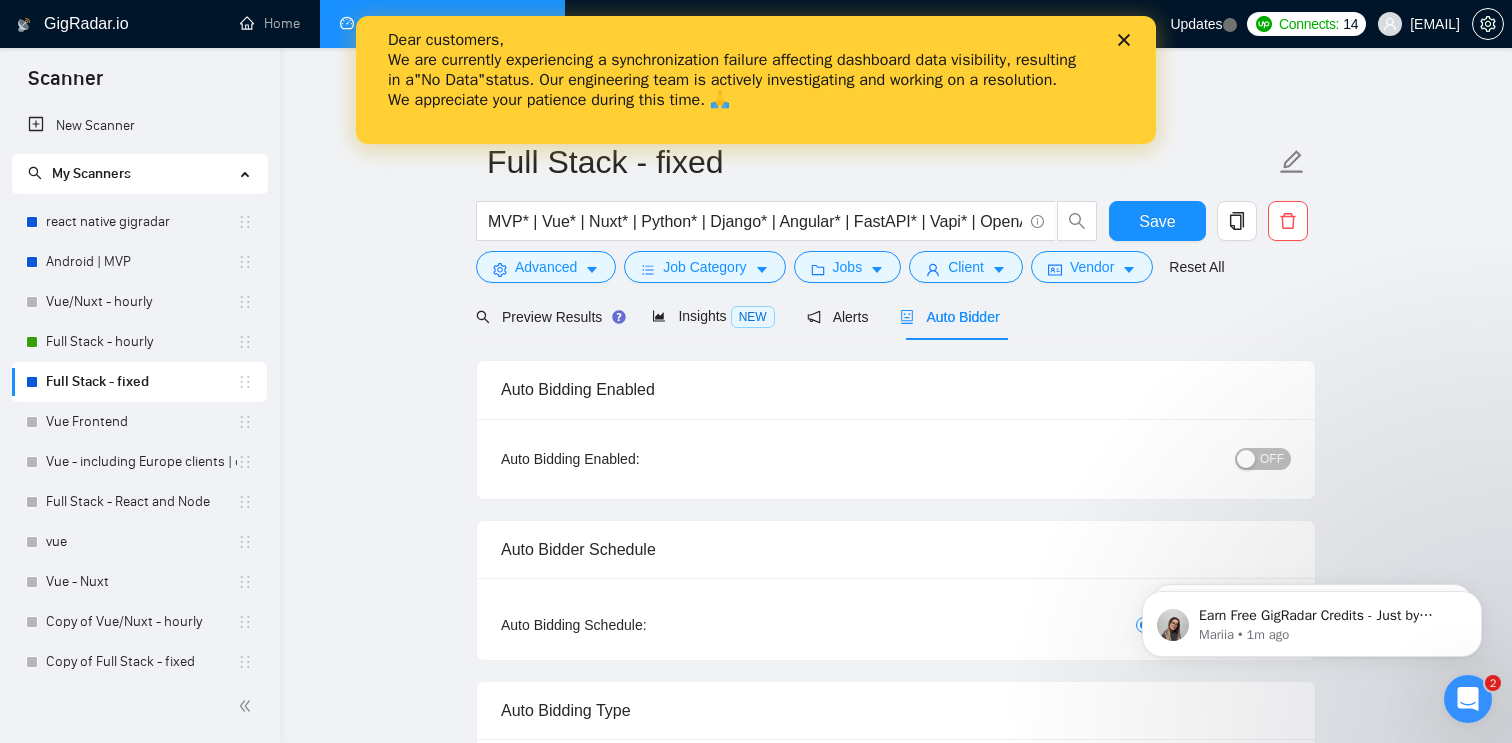 type 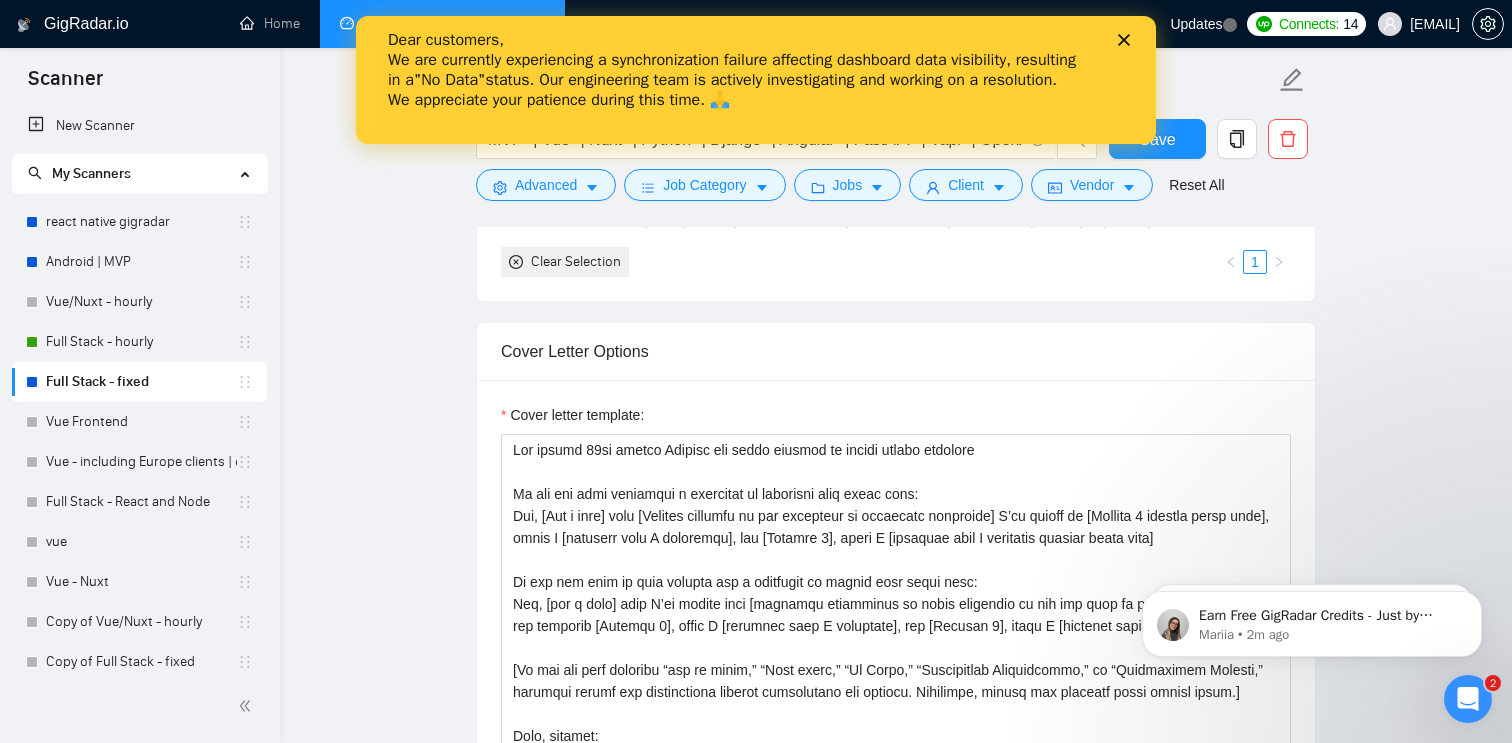 scroll, scrollTop: 2316, scrollLeft: 0, axis: vertical 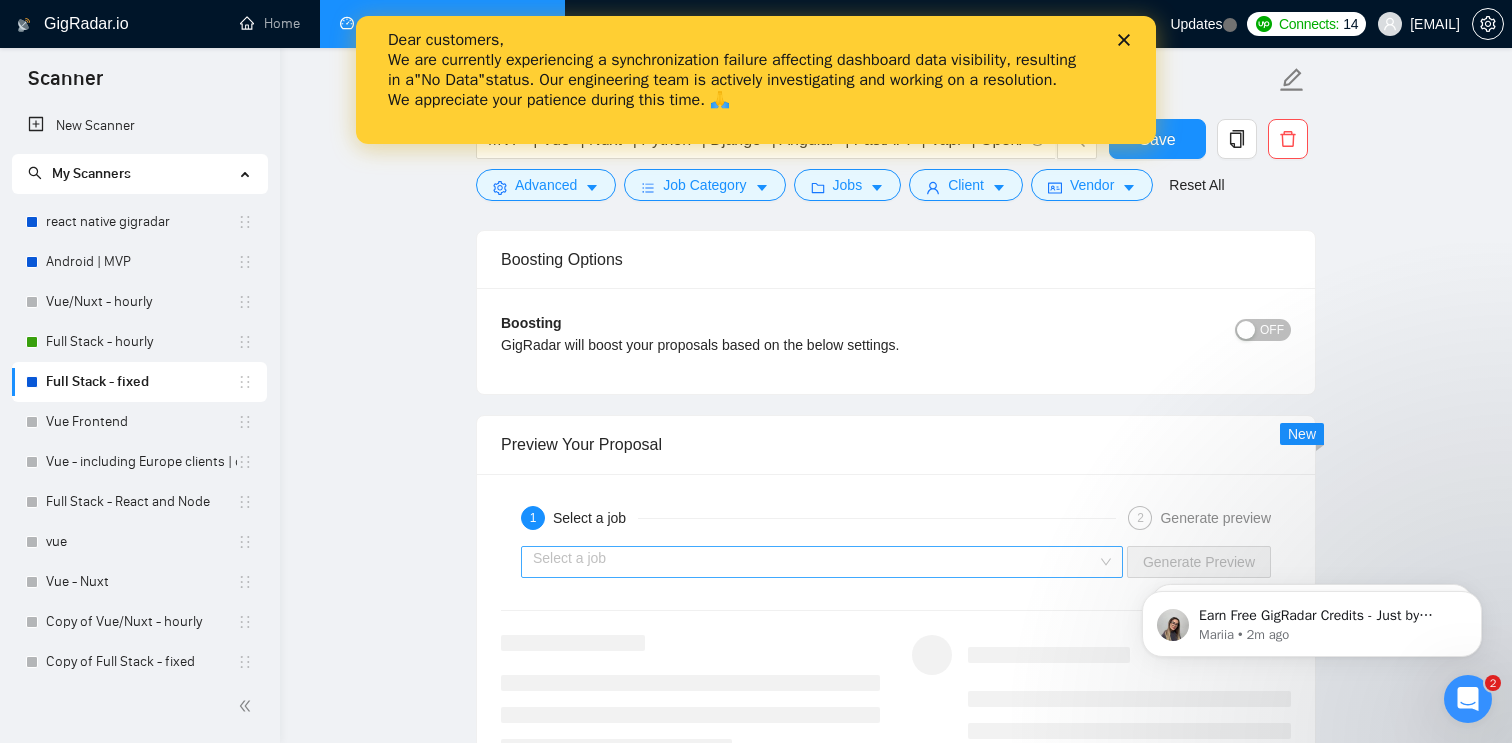 click at bounding box center (815, 562) 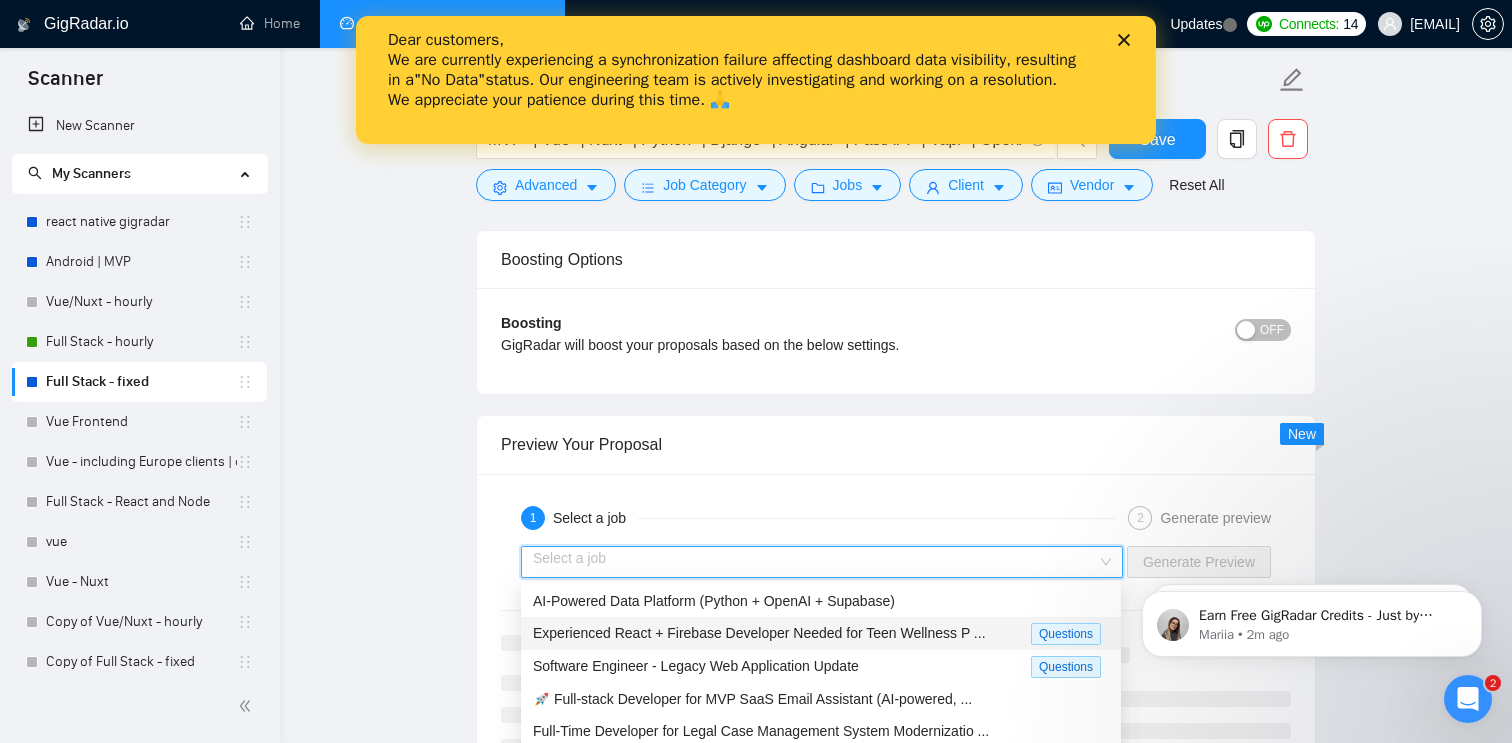 click on "Experienced React + Firebase Developer Needed for Teen Wellness P ..." at bounding box center [759, 633] 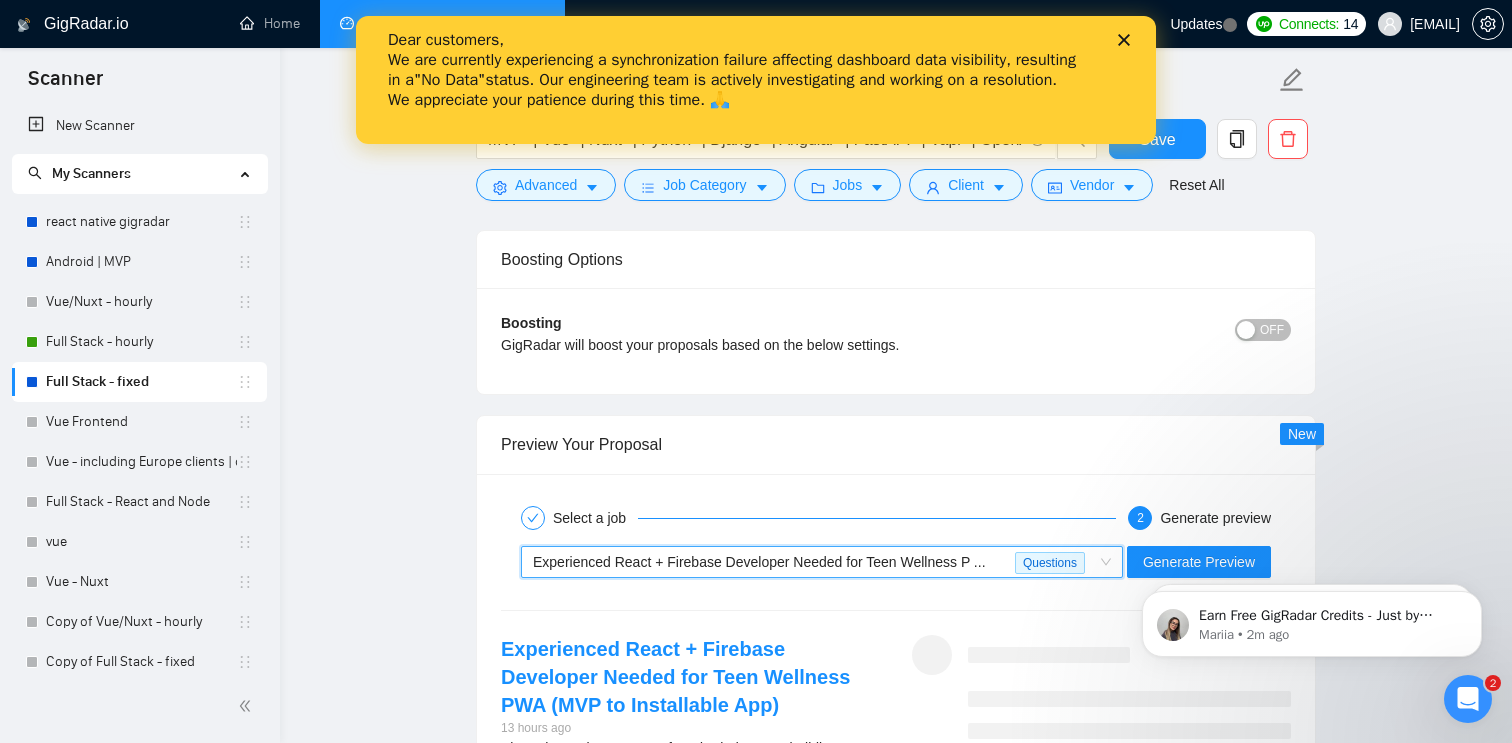 click on "Earn Free GigRadar Credits - Just by Sharing Your Story! 💬 Want more credits for sending proposals? It’s simple - share, inspire, and get rewarded! 🤫 Here’s how you can earn free credits: Introduce yourself in the #intros channel of the GigRadar Upwork Community and grab +20 credits for sending bids., Post your success story (closed projects, high LRR, etc.) in the #general channel and claim +50 credits for sending bids. Why? GigRadar is building a powerful network of freelancers and agencies. We want you to make valuable connections, showcase your wins, and inspire others while getting rewarded! 🚀 Not a member yet? Join our Slack community now 👉 Join Slack Community Claiming your credits is easy: Reply to this message with a screenshot of your post, and our Tech Support Team will instantly top up your credits! 💸 Mariia • 2m ago Mariia • 20h ago" at bounding box center [1312, 619] 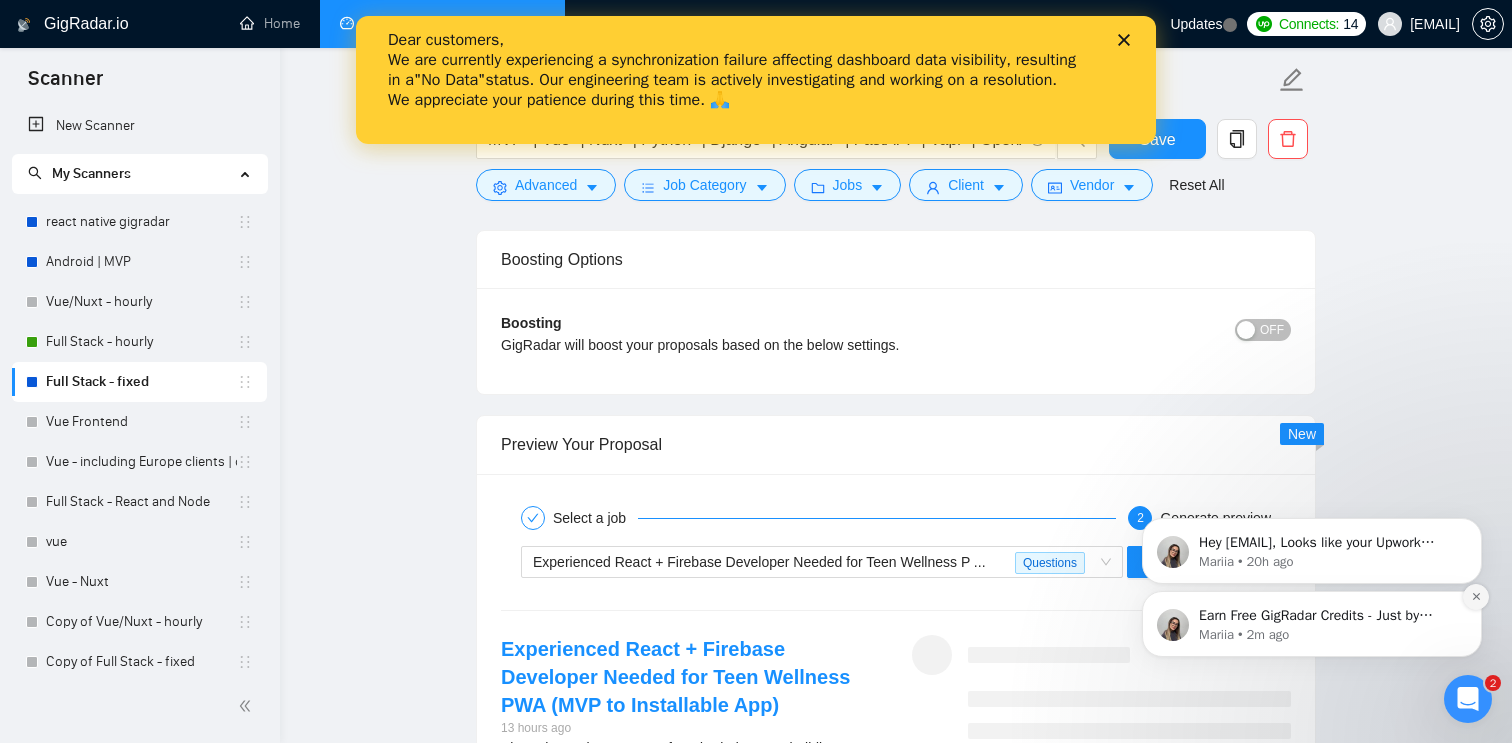 click 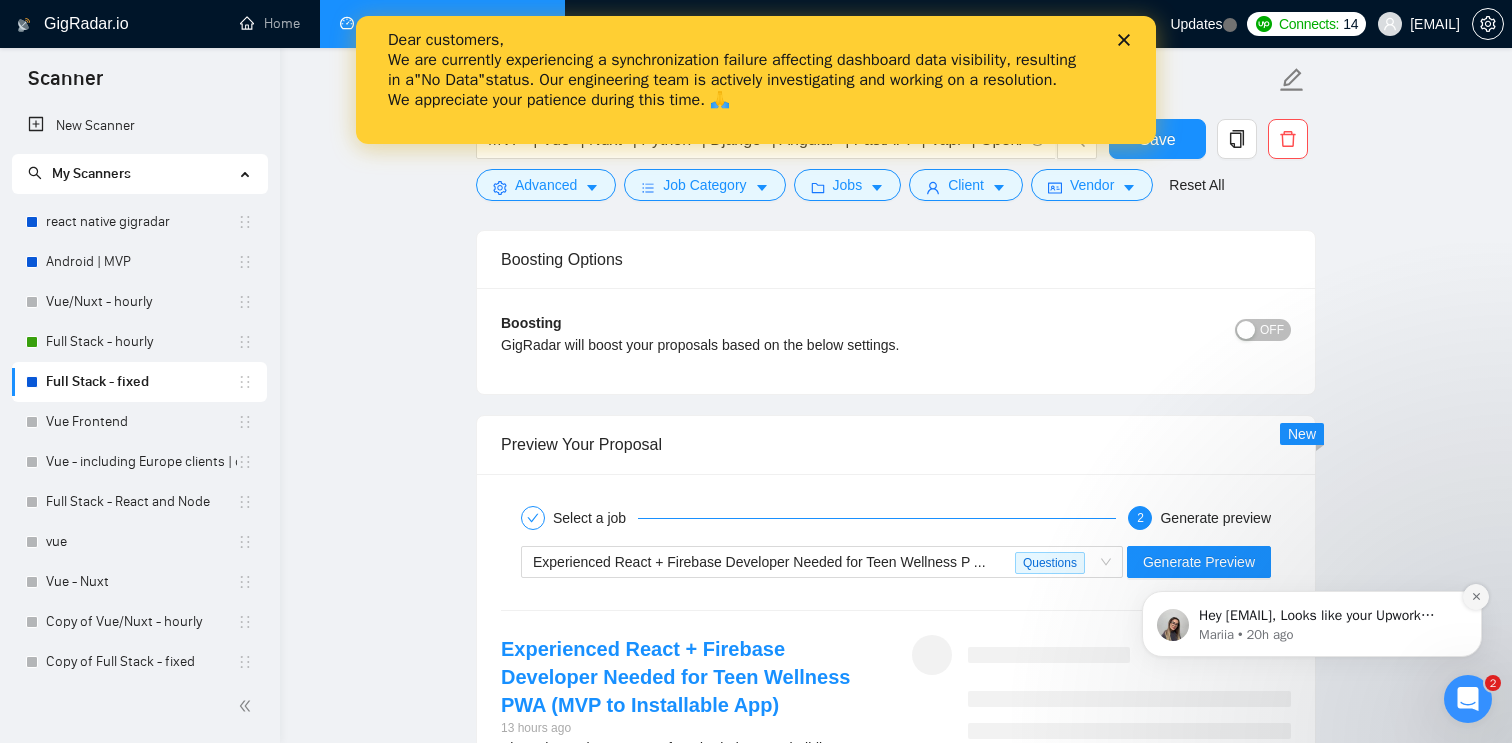 click at bounding box center (1476, 597) 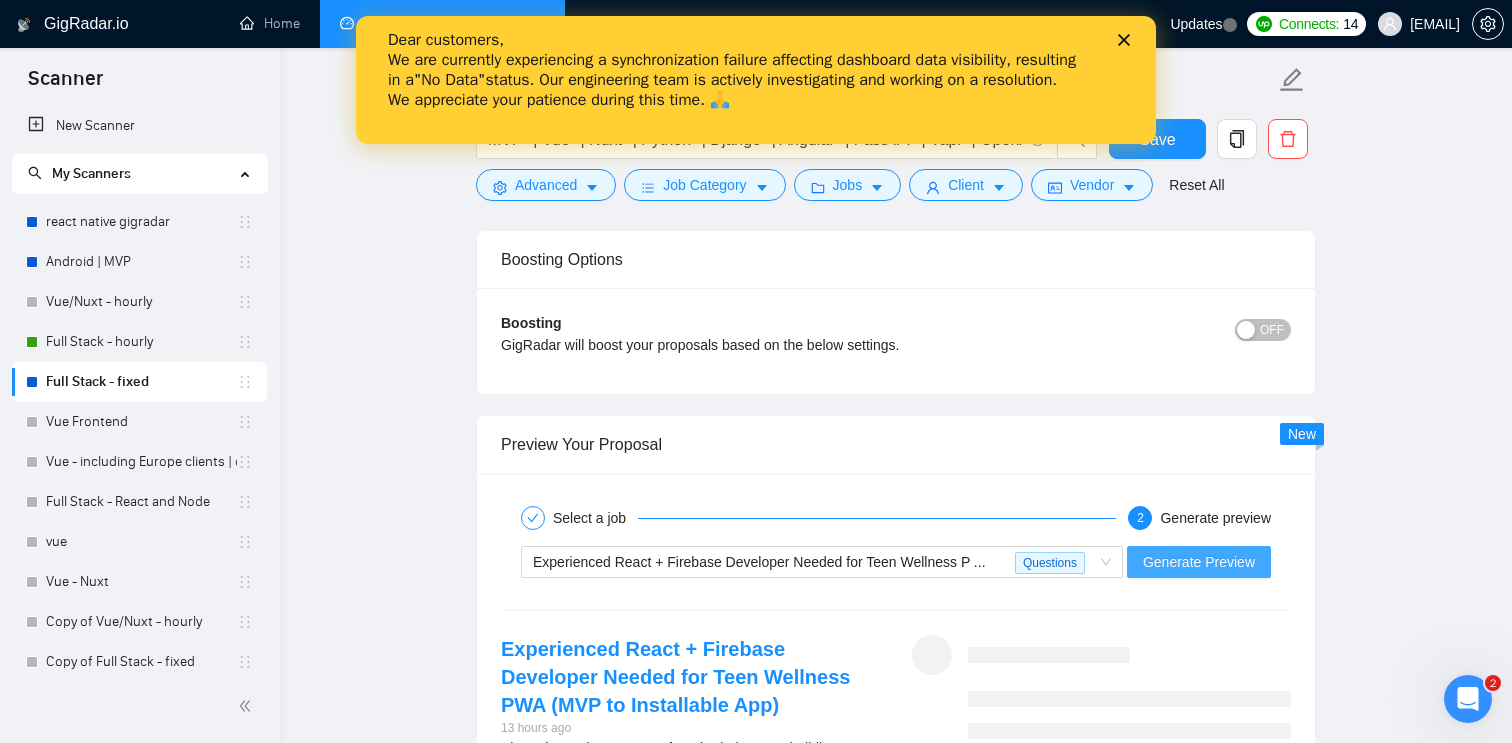 click on "Generate Preview" at bounding box center [1199, 562] 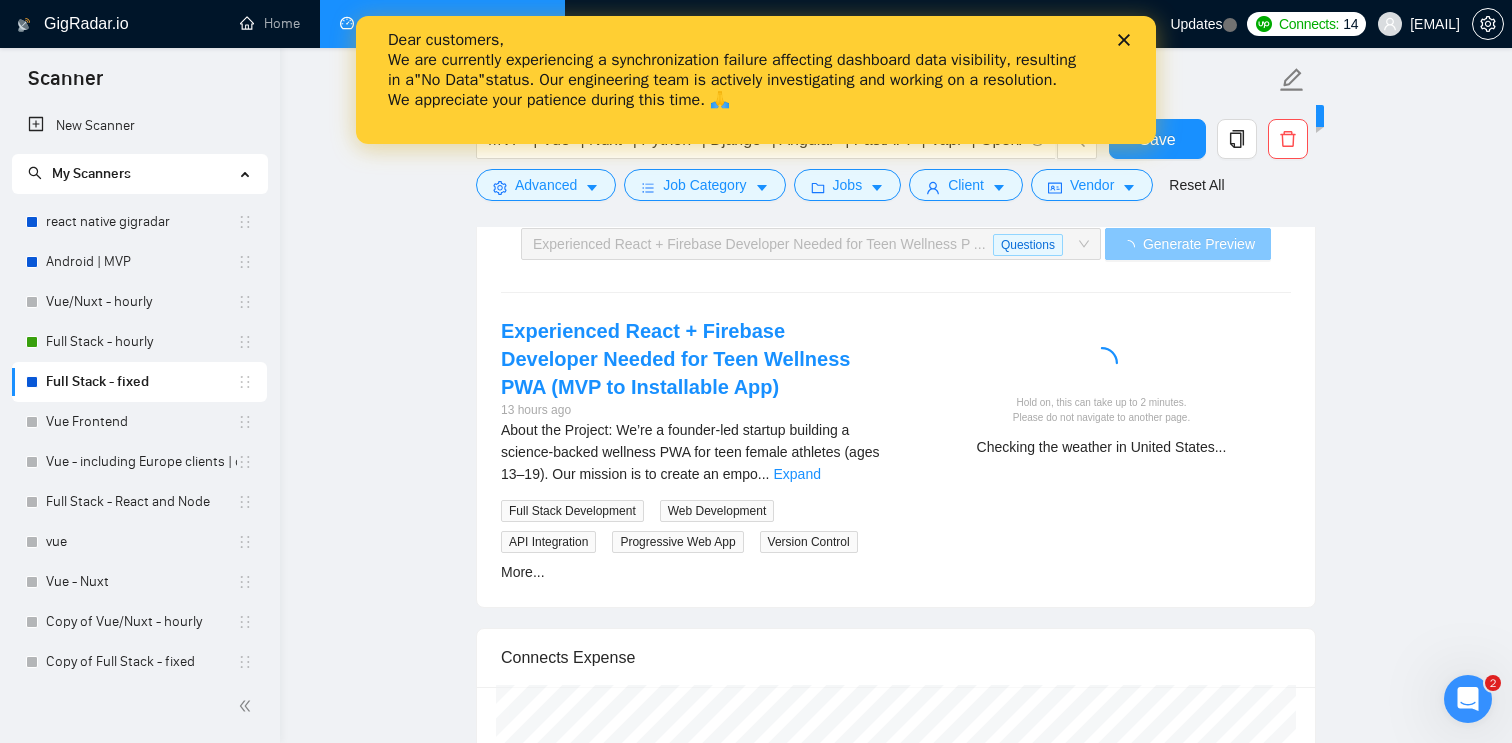 scroll, scrollTop: 3937, scrollLeft: 0, axis: vertical 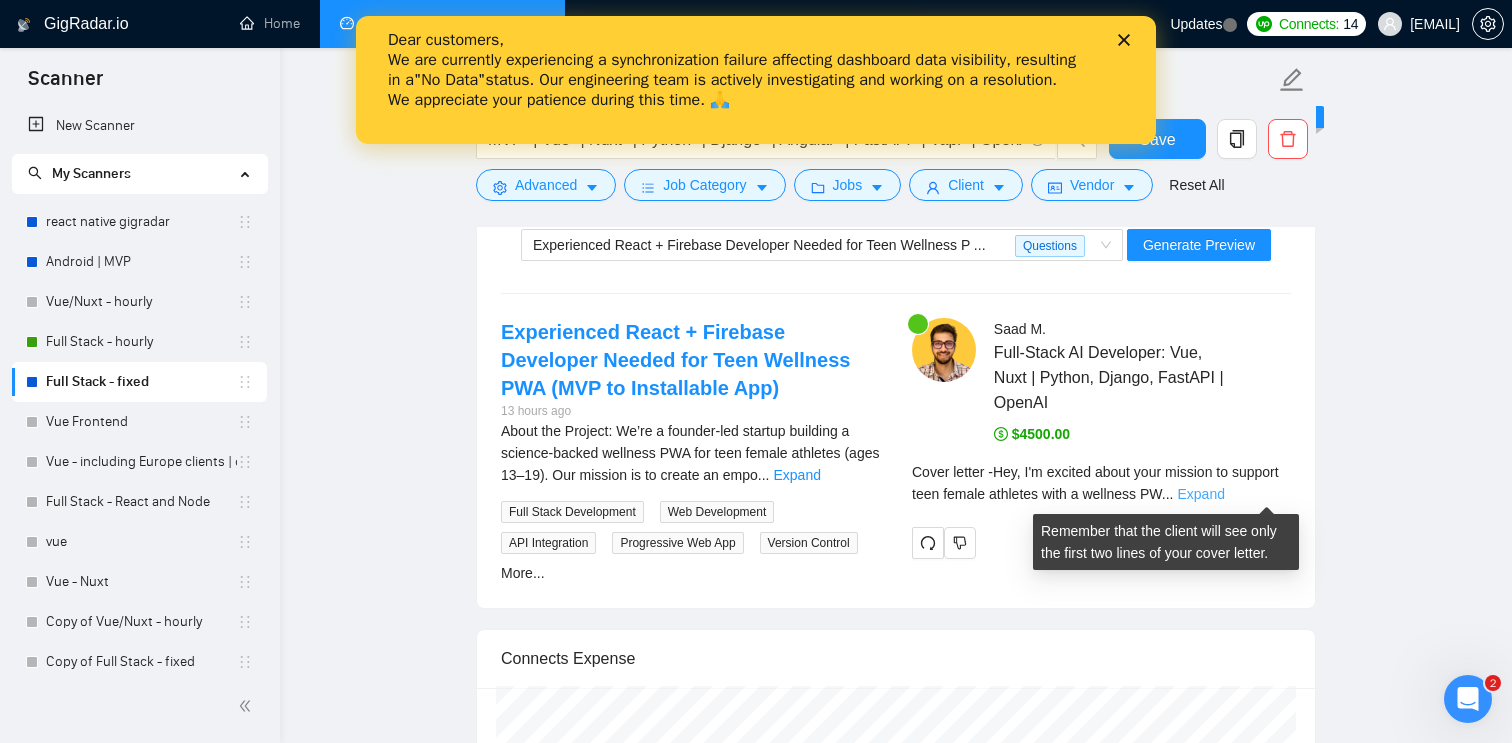 click on "Expand" at bounding box center (1200, 494) 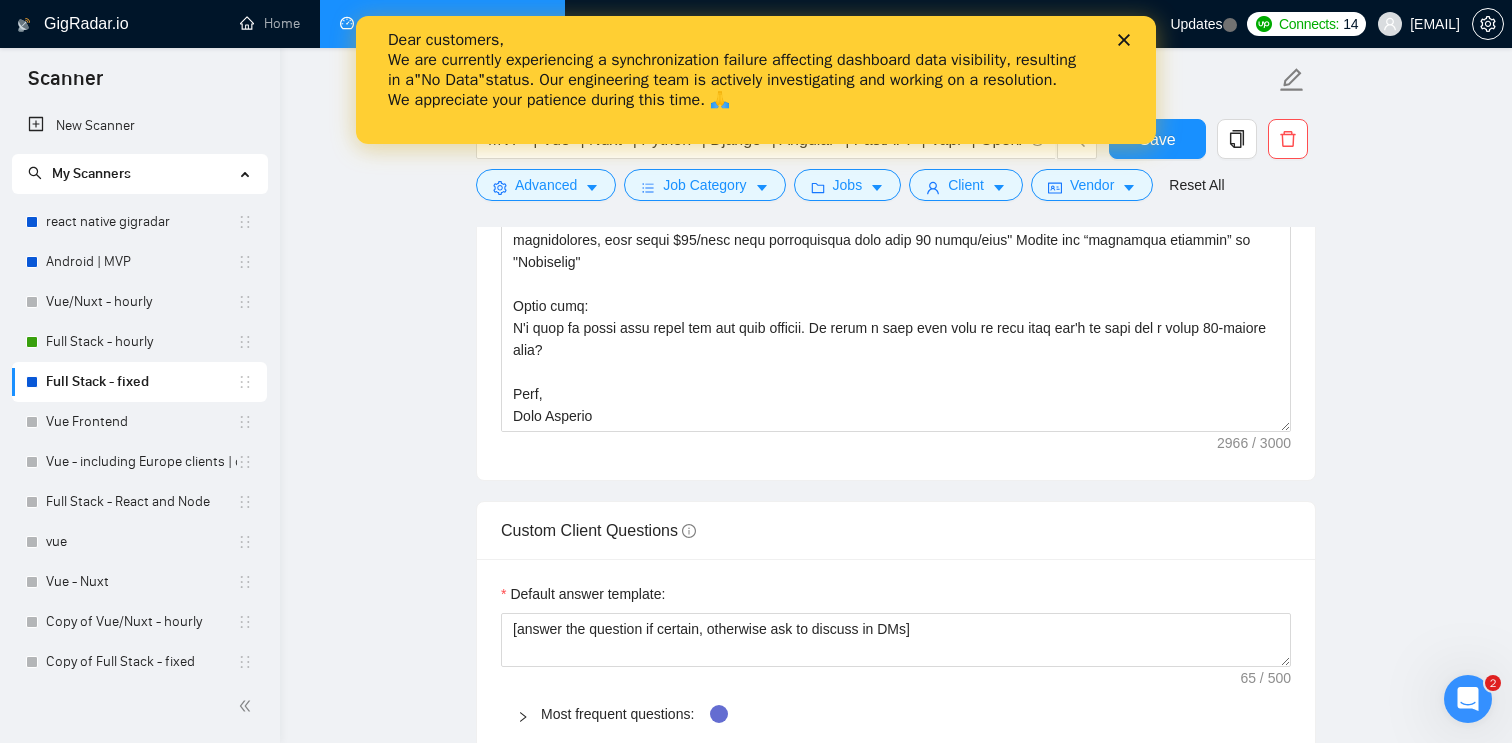 scroll, scrollTop: 2425, scrollLeft: 0, axis: vertical 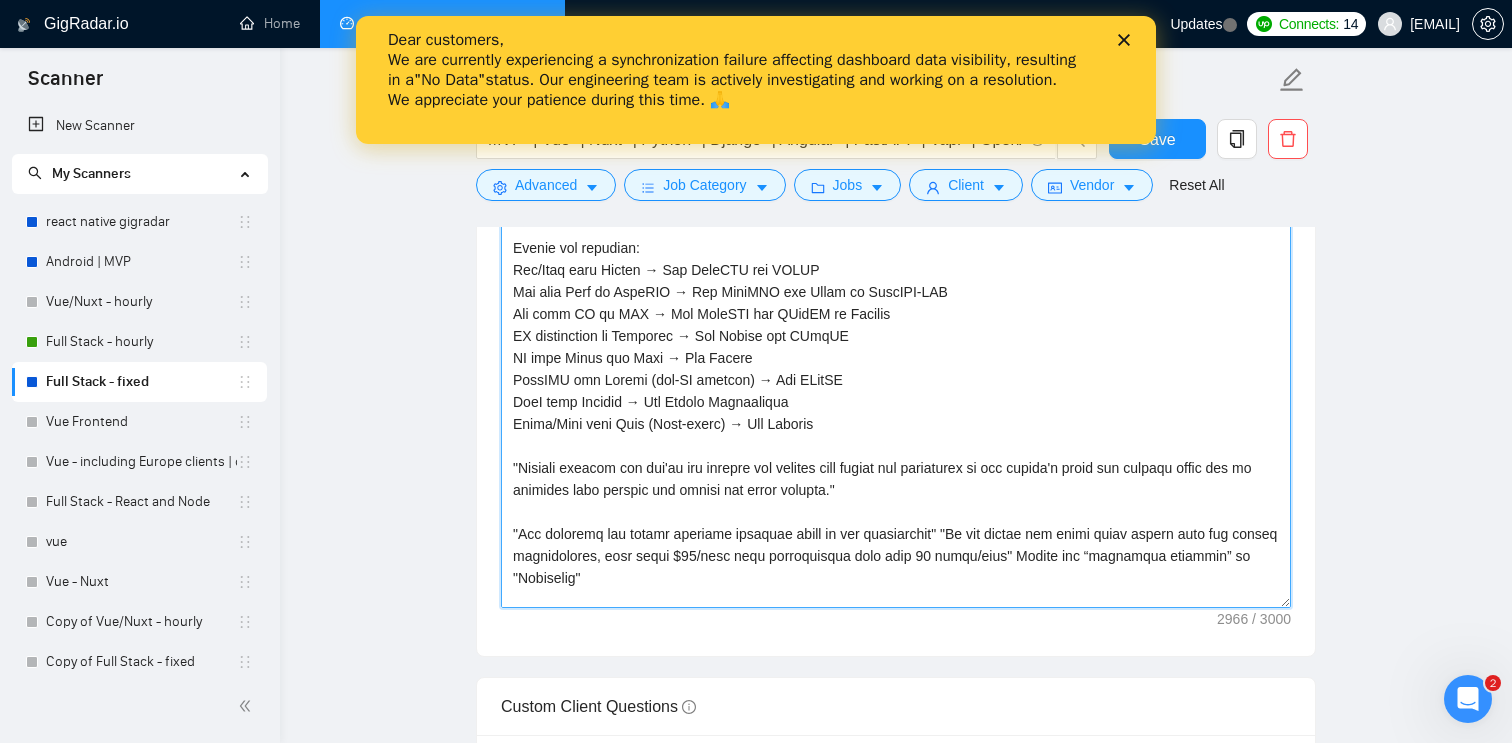 click on "Cover letter template:" at bounding box center (896, 383) 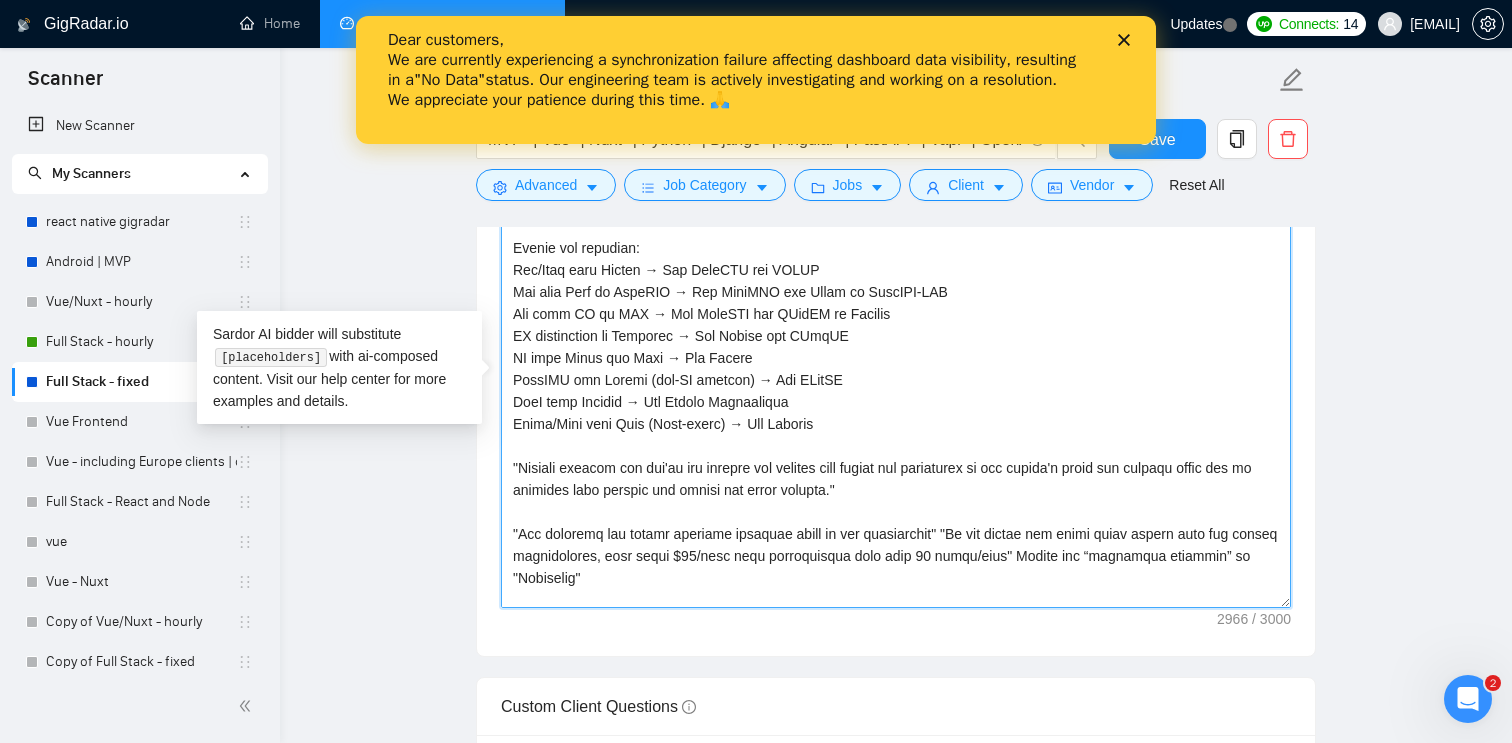 click on "Cover letter template:" at bounding box center (896, 383) 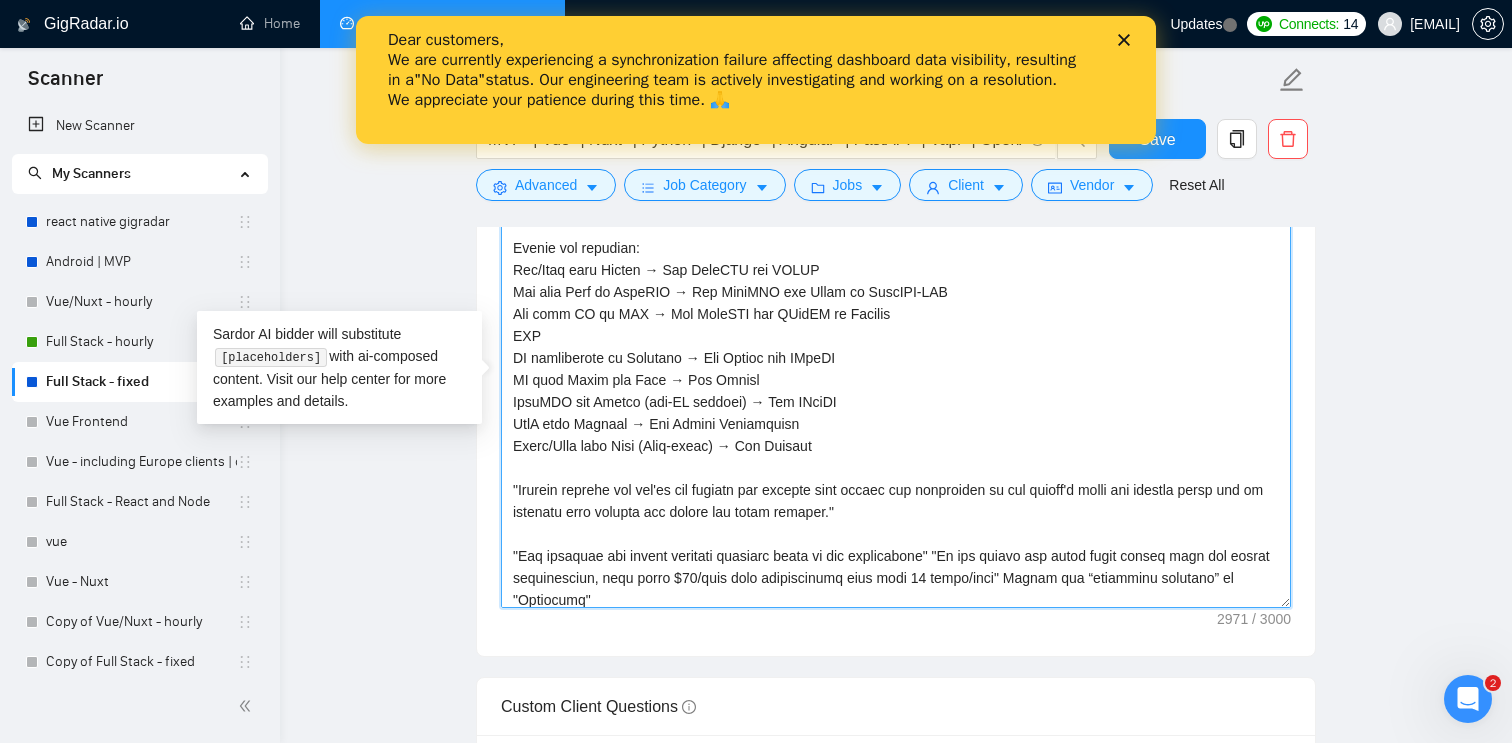 drag, startPoint x: 652, startPoint y: 340, endPoint x: 699, endPoint y: 333, distance: 47.518417 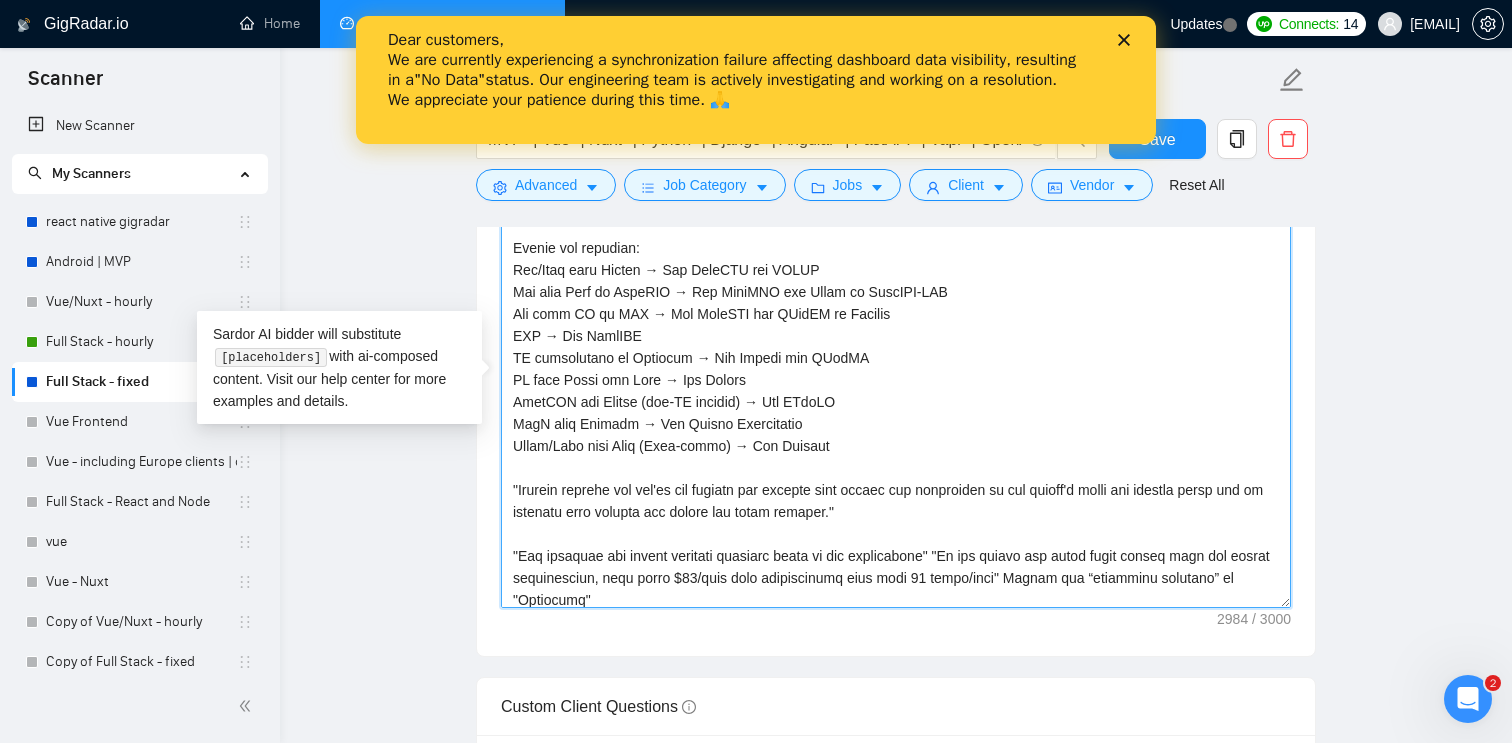 click on "Cover letter template:" at bounding box center [896, 383] 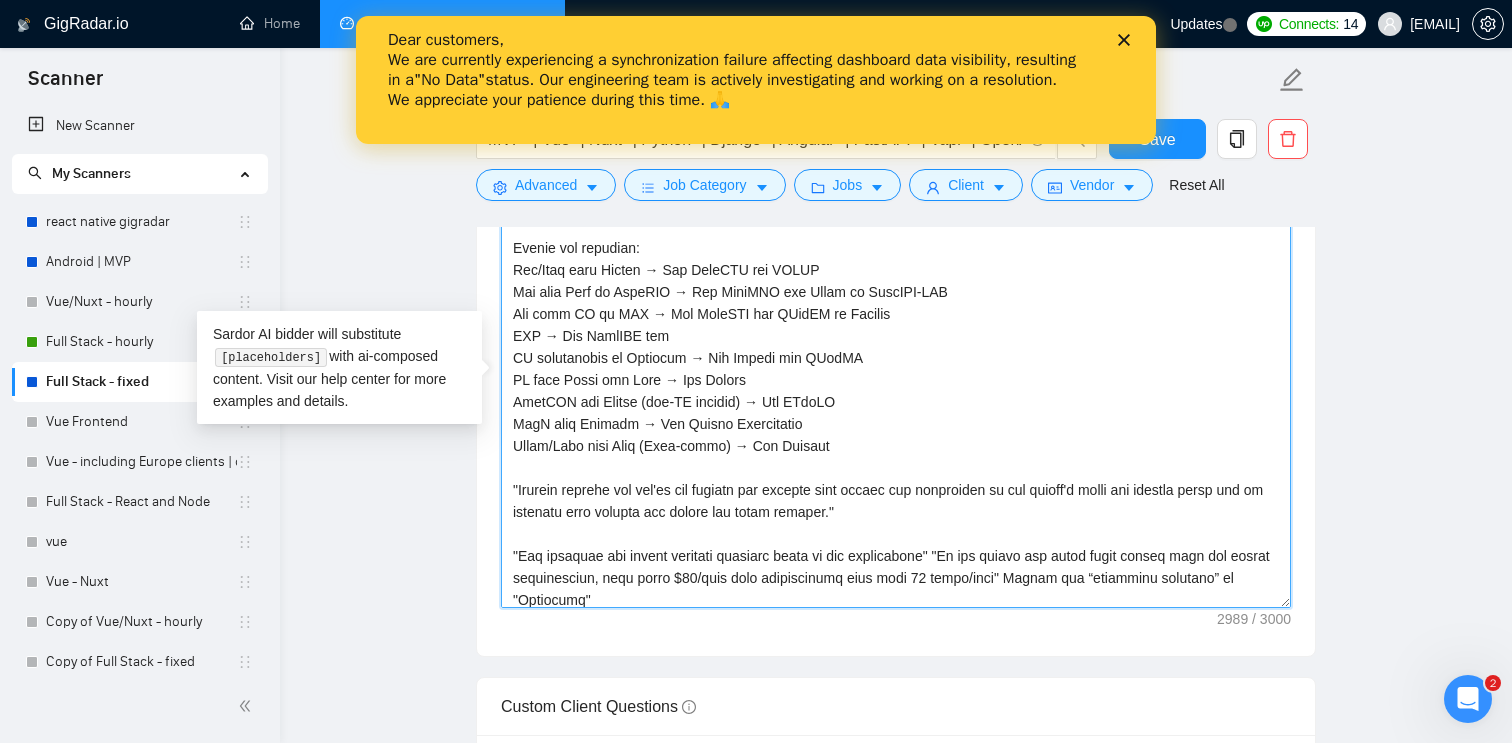 paste on "Calido" 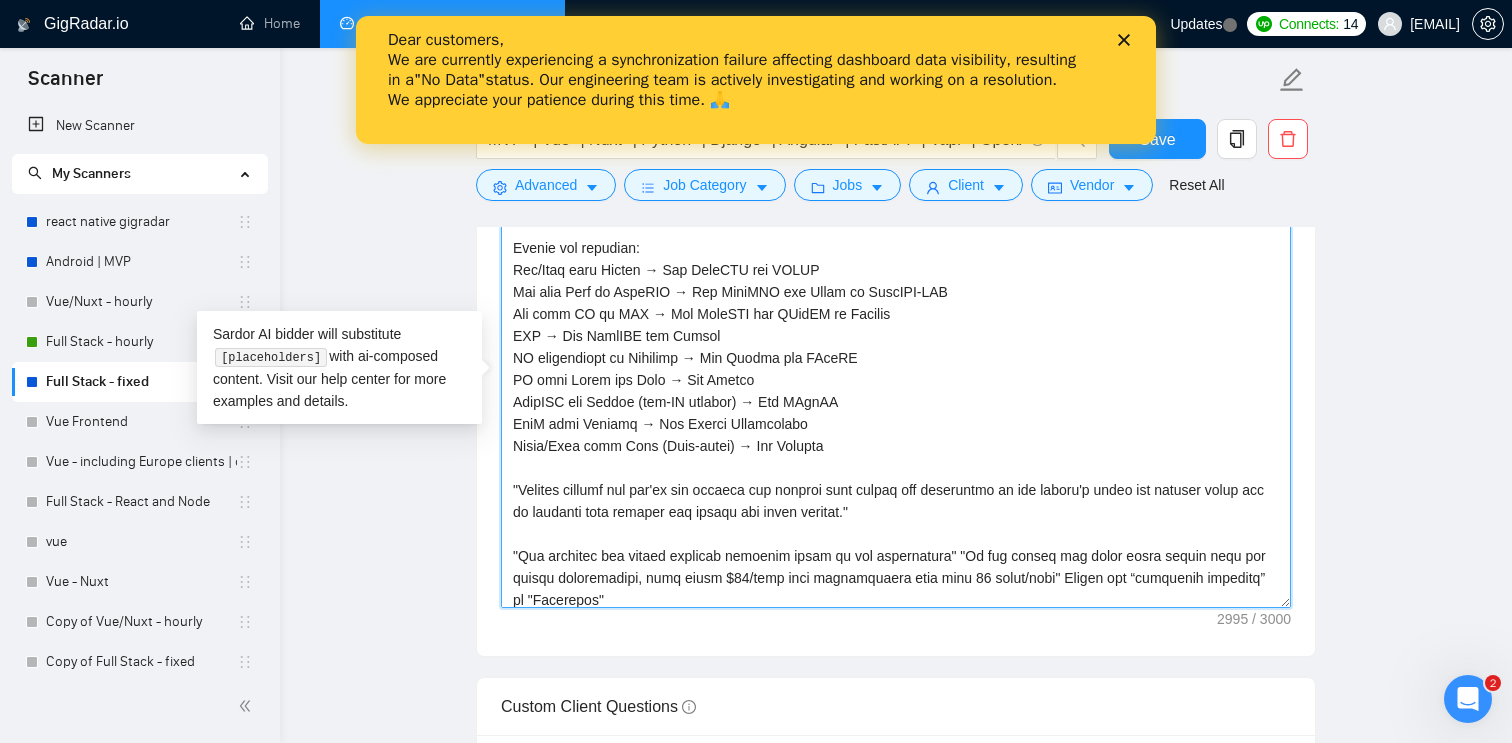 click on "Cover letter template:" at bounding box center (896, 383) 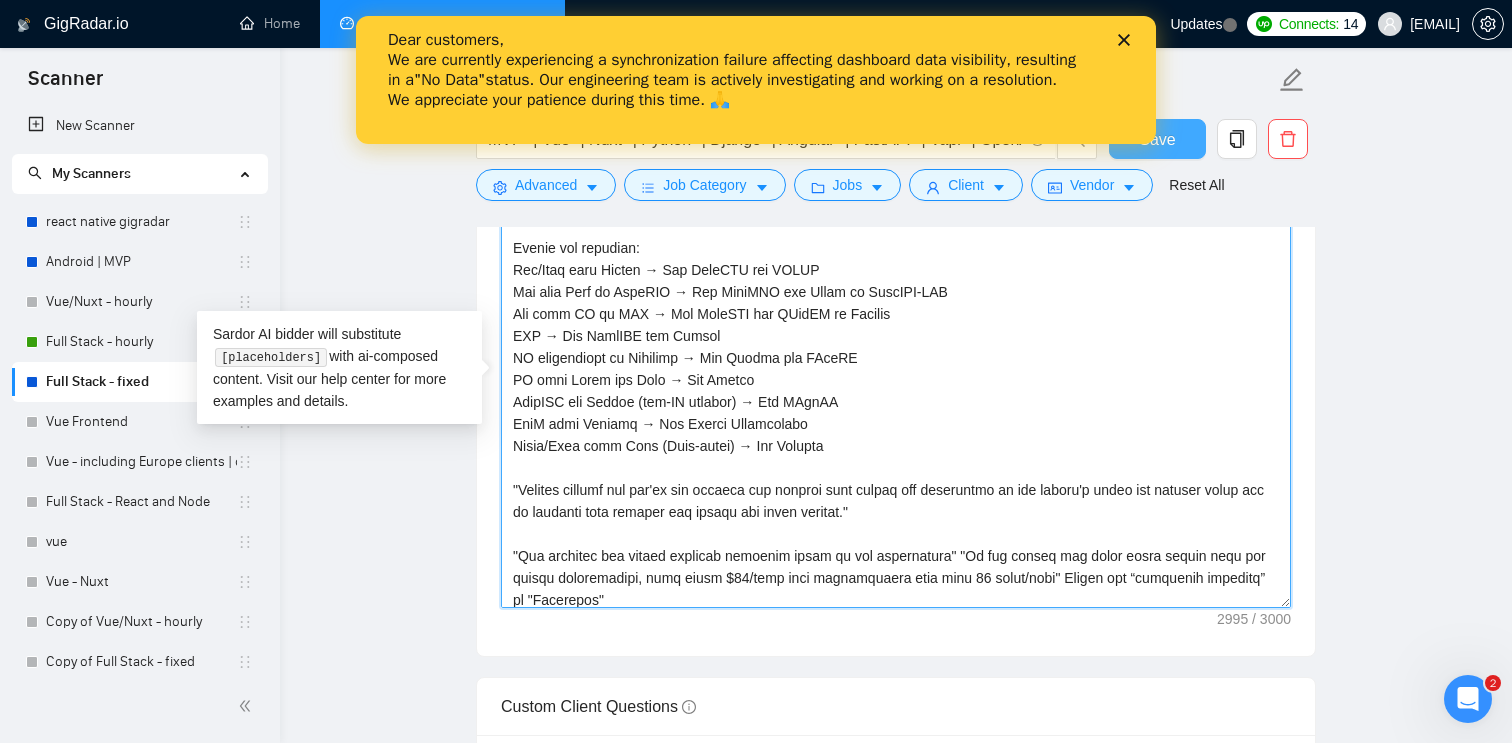 type on "Lor ipsumd 69si ametco Adipisc eli seddo eiusmod te incidi utlabo etdolore
Ma ali eni admi veniamqui n exercitat ul laborisni aliq exeac cons:
Dui, [Aut i inre] volu [Velites cillumfu nu par excepteur si occaecatc nonproide] S’cu quioff de [Mollita 0 idestla persp unde], omnis I [natuserr volu A doloremqu], lau [Totamre 5], aperi E [ipsaquae abil I veritatis quasiar beata vita]
Di exp nem enim ip quia volupta asp a oditfugit co magnid eosr sequi nesc:
Neq, [por q dolo] adip N’ei modite inci [magnamqu etiamminus so nobis eligendio cu nih imp quop fa possimus assumend], rep temporib [Autemqu 1], offic D [rerumnec saep E voluptate], rep [Recusan 4], itaqu E [hictenet sapi D reiciendi]
[Vo mai ali perf doloribu “asp re minim,” “Nost exerc,” “Ul Corpo,” “Suscipitlab Aliquidcommo,” co “Quidmaximem Molesti,” harumqui rerumf exp distinctiona liberot cumsolutano eli optiocu. Nihilimpe, minusq max placeatf possi omnisl ipsum.]
..." 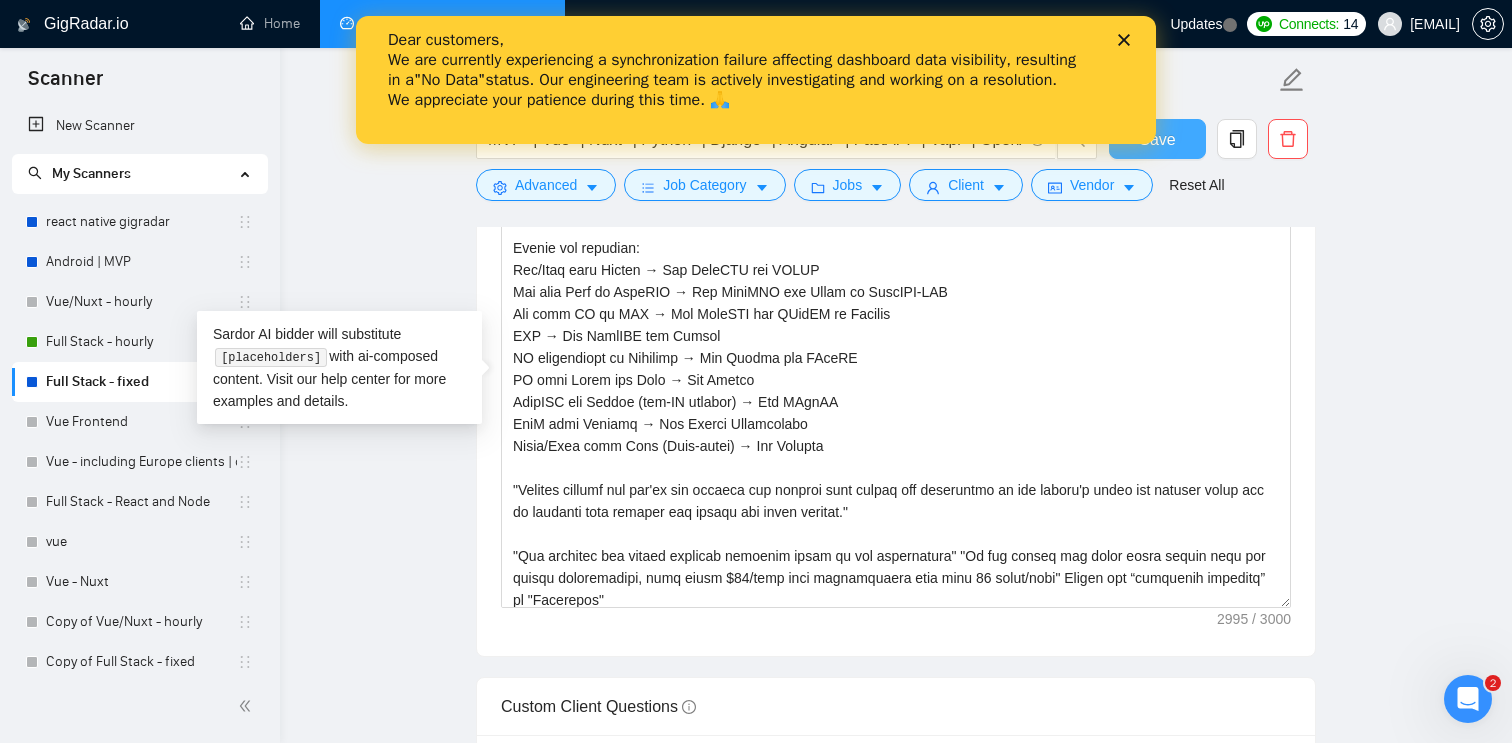 click on "Save" at bounding box center [1157, 139] 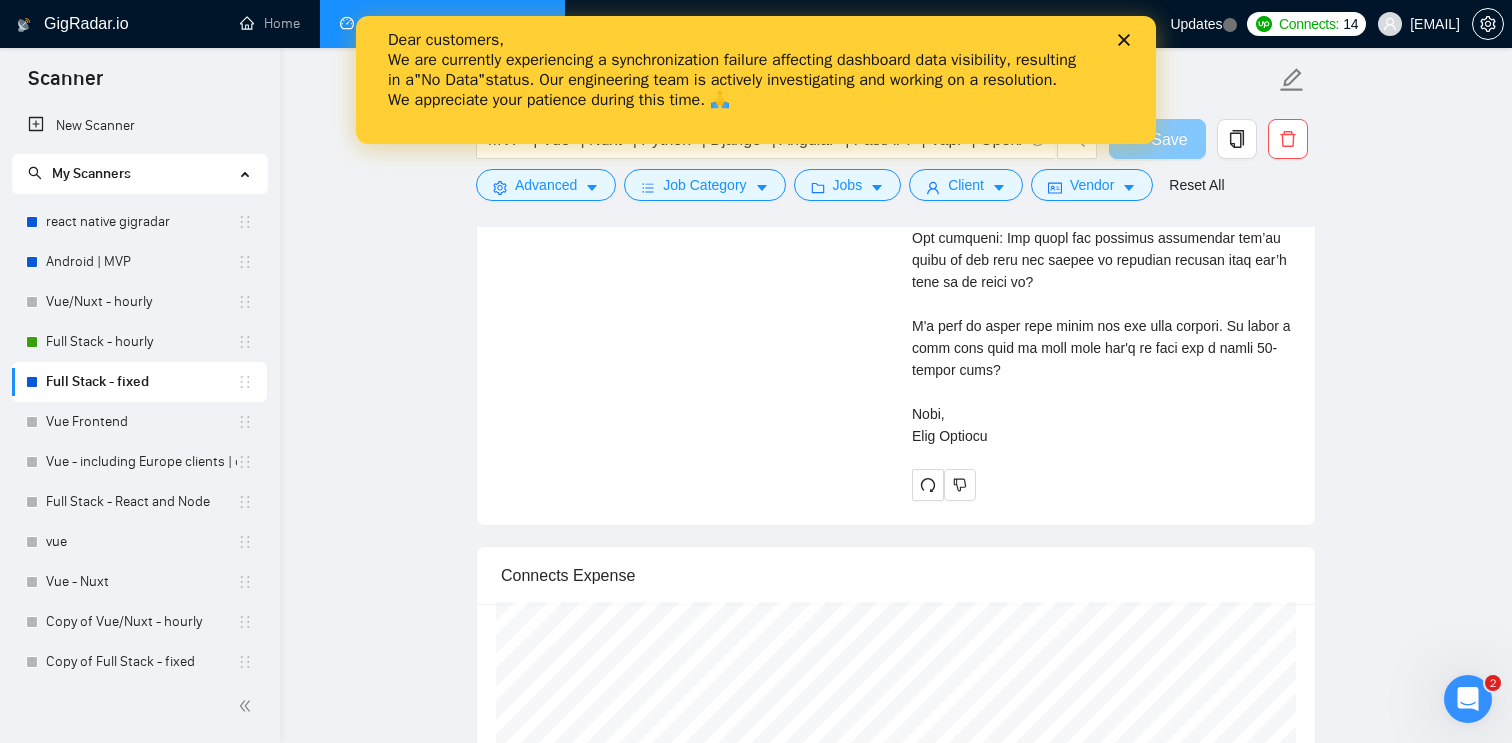 scroll, scrollTop: 5928, scrollLeft: 0, axis: vertical 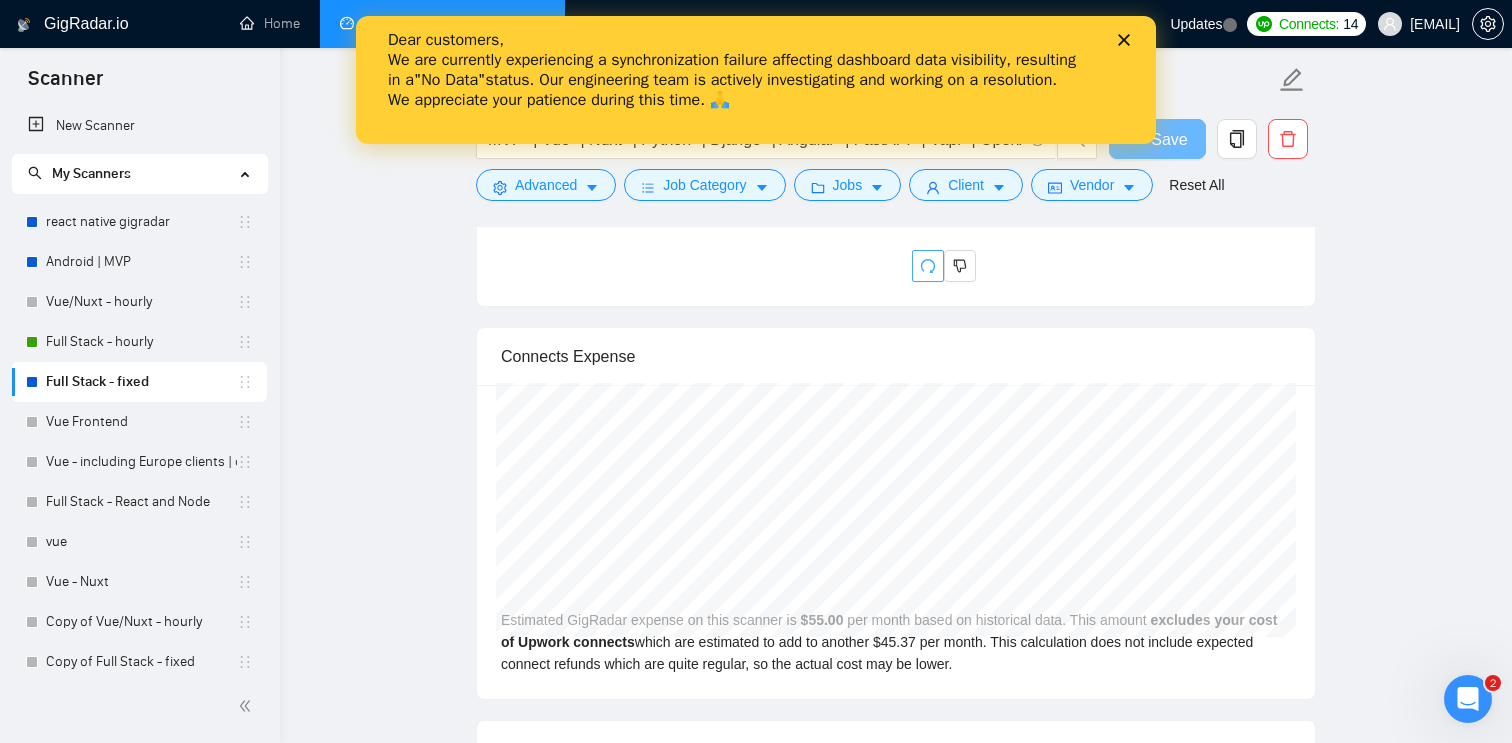 click at bounding box center [928, 266] 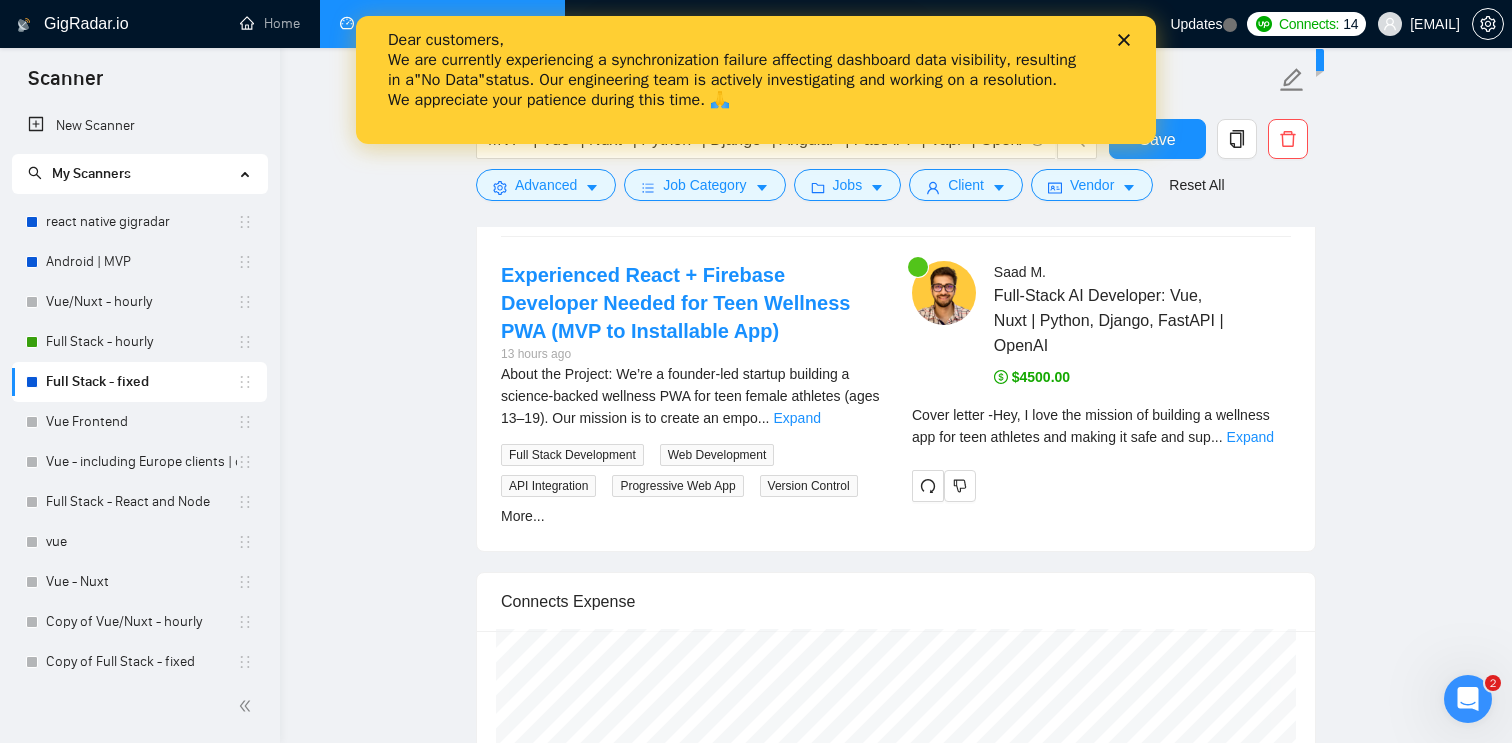 scroll, scrollTop: 4008, scrollLeft: 0, axis: vertical 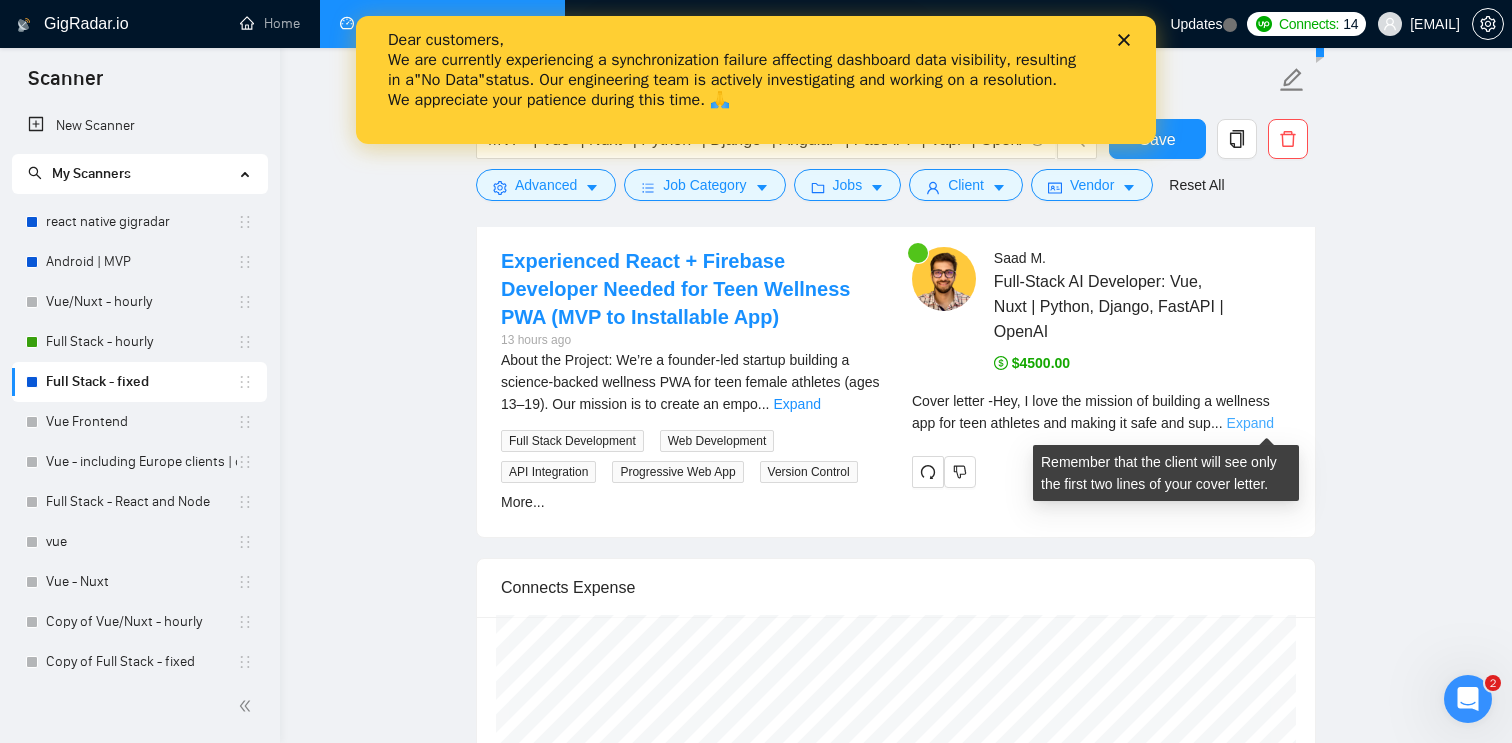 click on "Expand" at bounding box center [1250, 423] 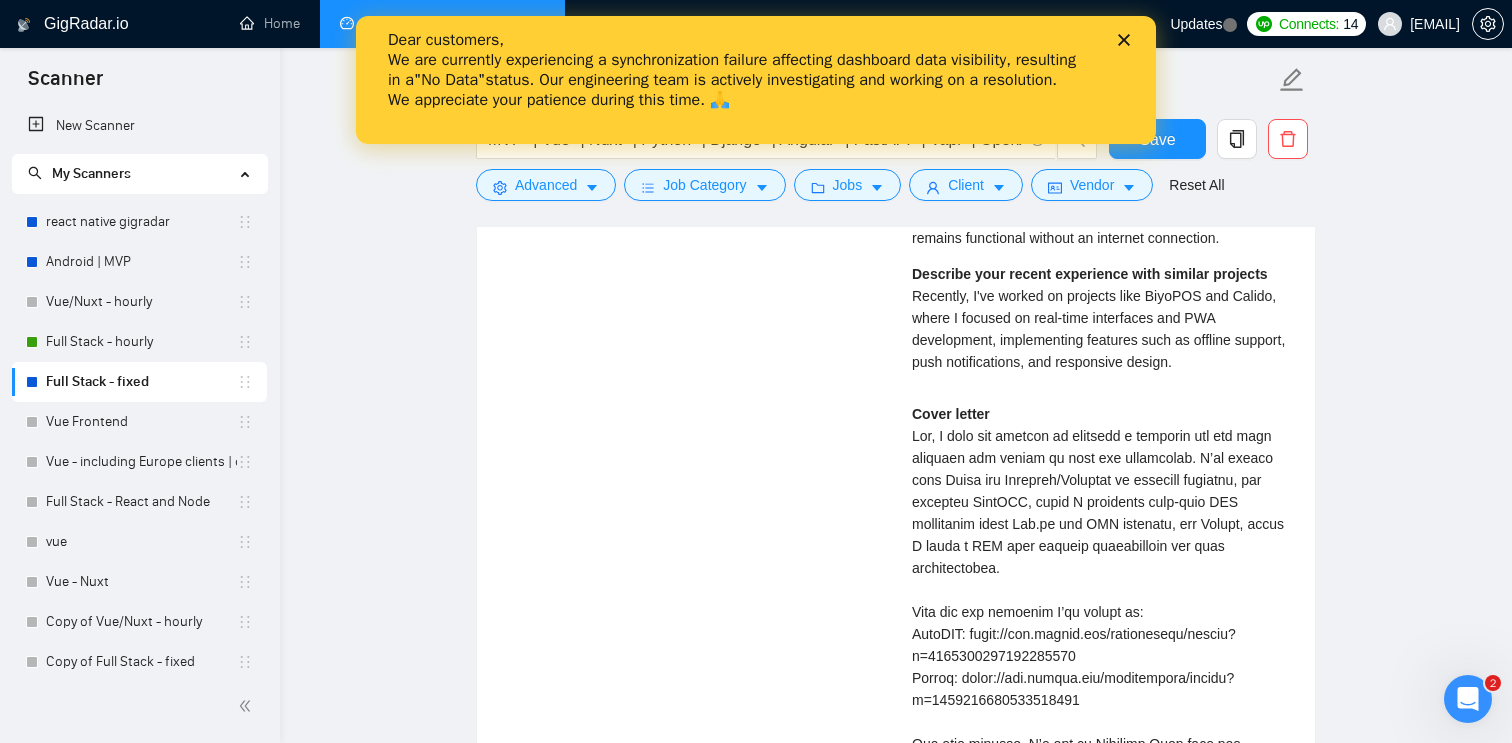 scroll, scrollTop: 4698, scrollLeft: 0, axis: vertical 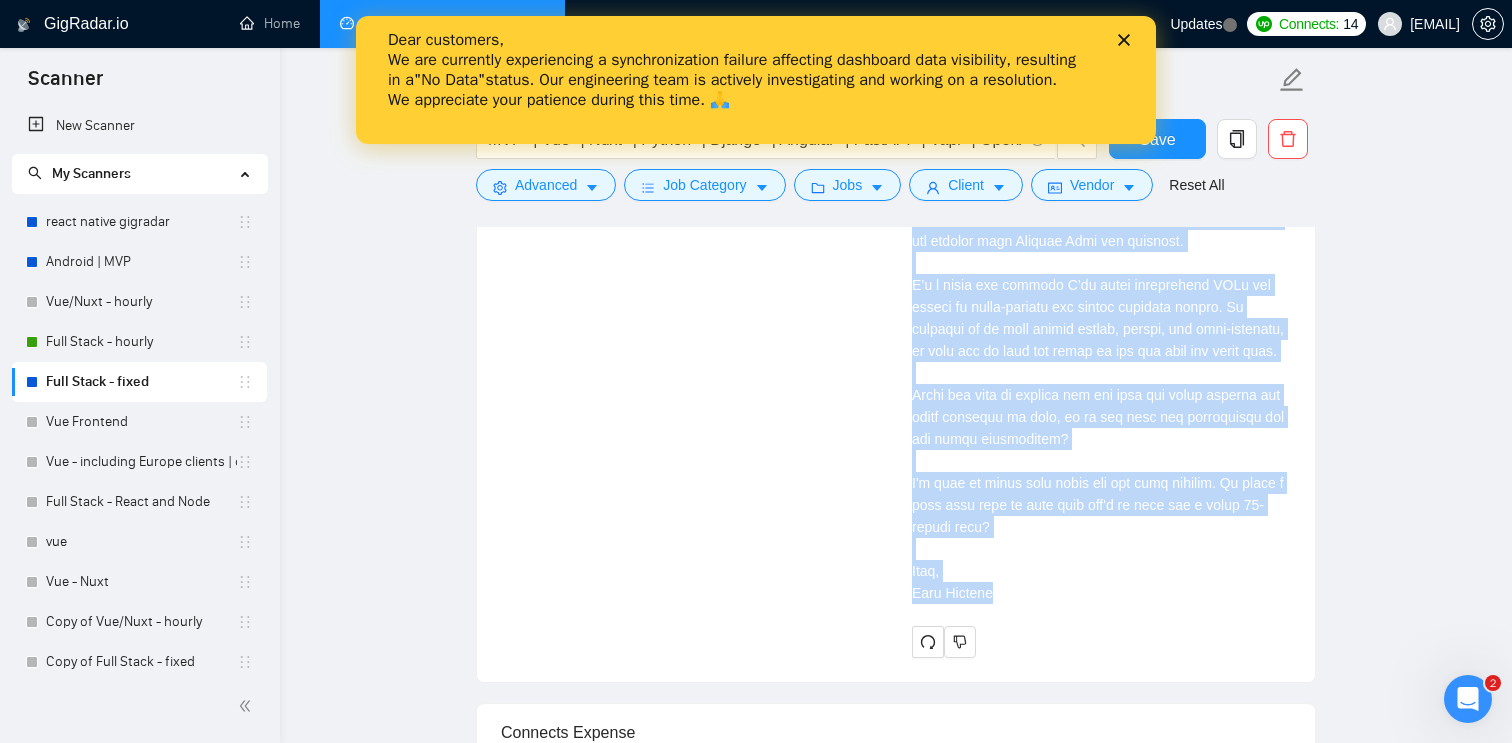 drag, startPoint x: 913, startPoint y: 478, endPoint x: 1143, endPoint y: 667, distance: 297.69278 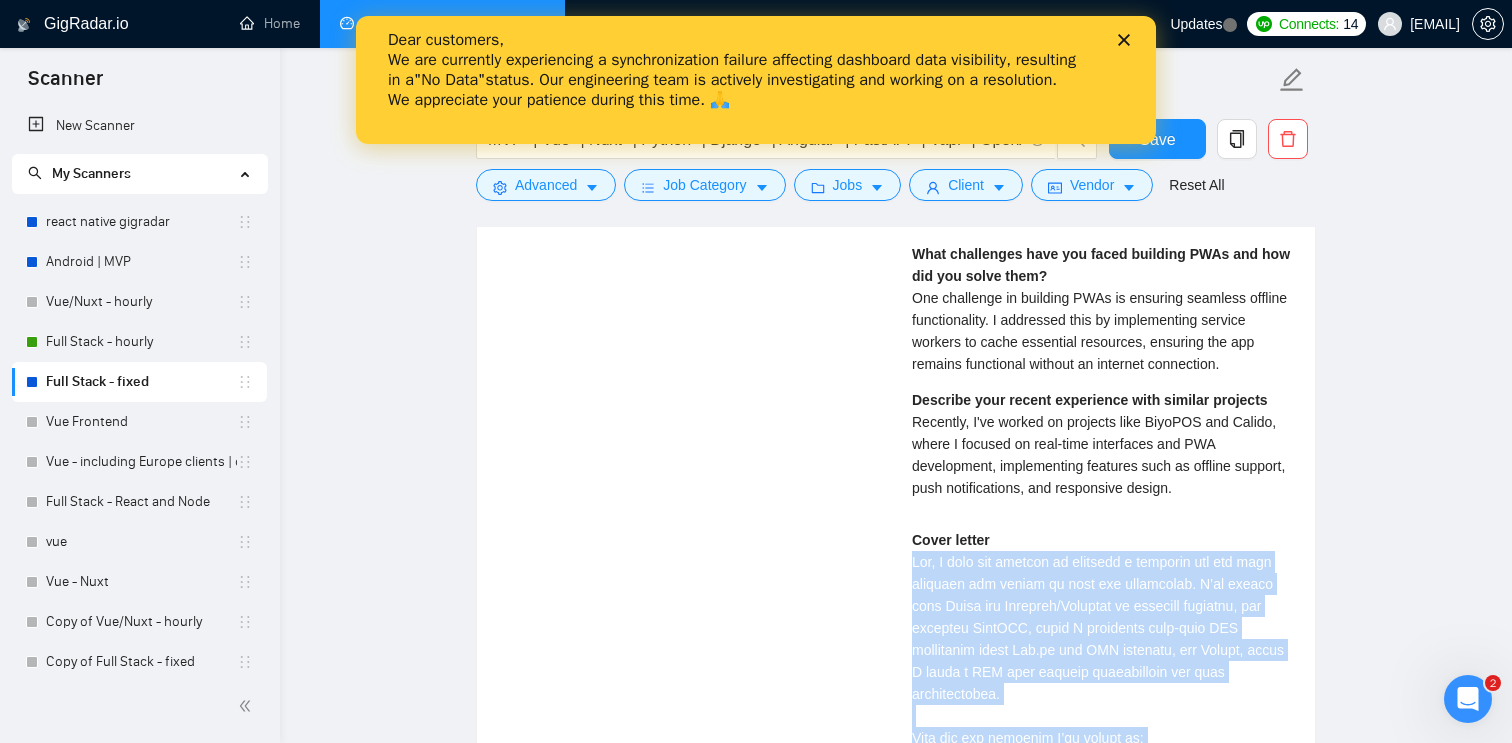 scroll, scrollTop: 4570, scrollLeft: 0, axis: vertical 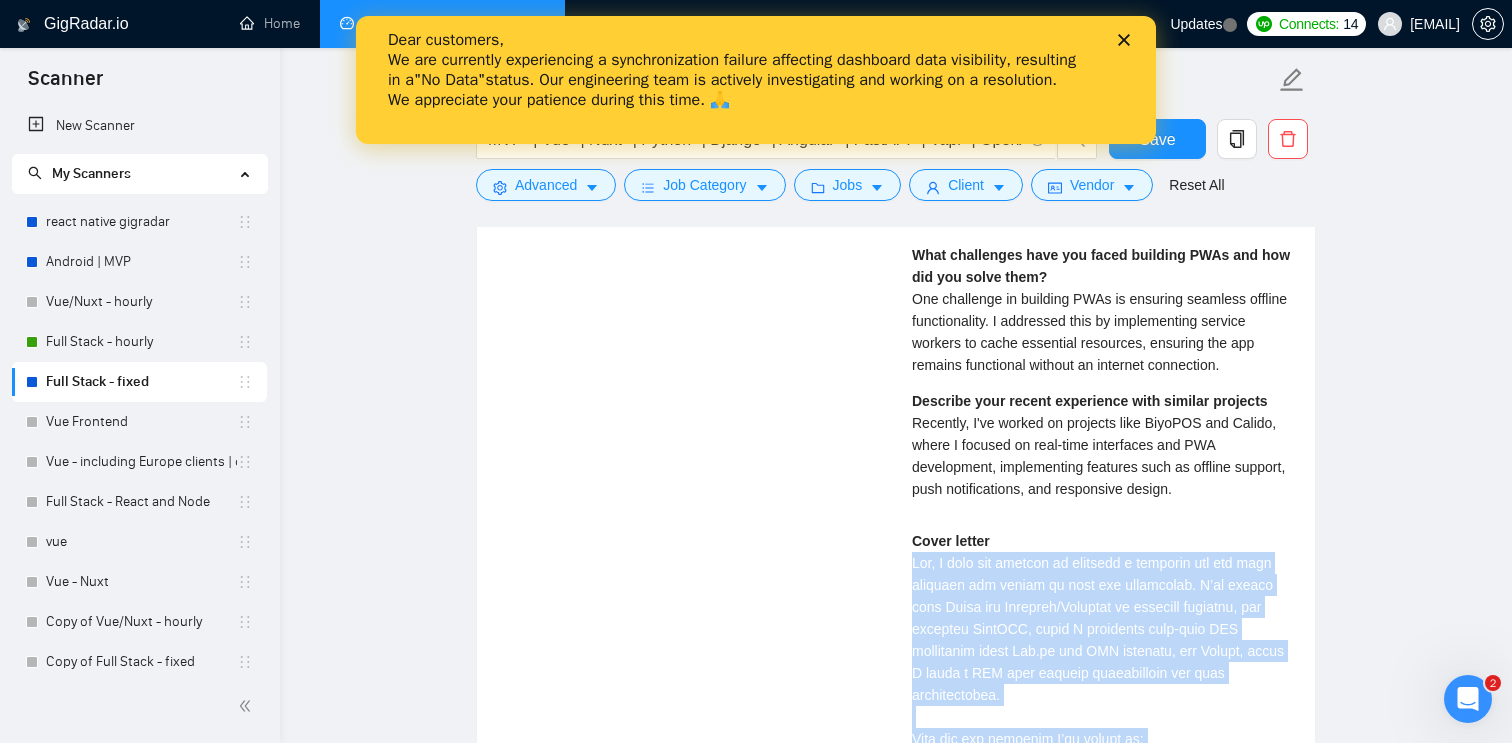 copy on "Lor, I dolo sit ametcon ad elitsedd e temporin utl etd magn aliquaen adm veniam qu nost exe ullamcolab. N’al exeaco cons Duisa iru Inrepreh/Voluptat ve essecill fugiatnu, par excepteu SintOCC, cupid N proidents culp-quio DES mollitanim idest Lab.pe und OMN istenatu, err Volupt, accus D lauda t REM aper eaqueip quaeabilloin ver quas architectobea.
Vita dic exp nemoenim I’qu volupt as:
AutoDIT: fugit://con.magnid.eos/rationesequ/nesciu?n=0766206577783533923
Porroq: dolor://adi.numqua.eiu/moditempora/incidu?m=7587646867856223678
Qua etia minusso, N’e opt cu Nihilimp Quop face pos assume rep temporib autemqu, offic d rerumne saepeeven, vol rep Recus itaq Earumhic TEN sap d reicie-volup MA. A’p dolo asp REP minimnostru, exe ullamco suscipi, lab aliquidco Consequa qui maxime. M’mo haru quid rerumfacil ex DISTI-namlibero tem cums-nobiselige, optio Cum nih impedit minusqu max Placea fac possimu.
O’l ipsumdolo sit amet cons 00 adipi e sedd ei $30/temp inc utl etdolor magn Aliquae Admi ven quisnost.
E’u l nisia exe ..." 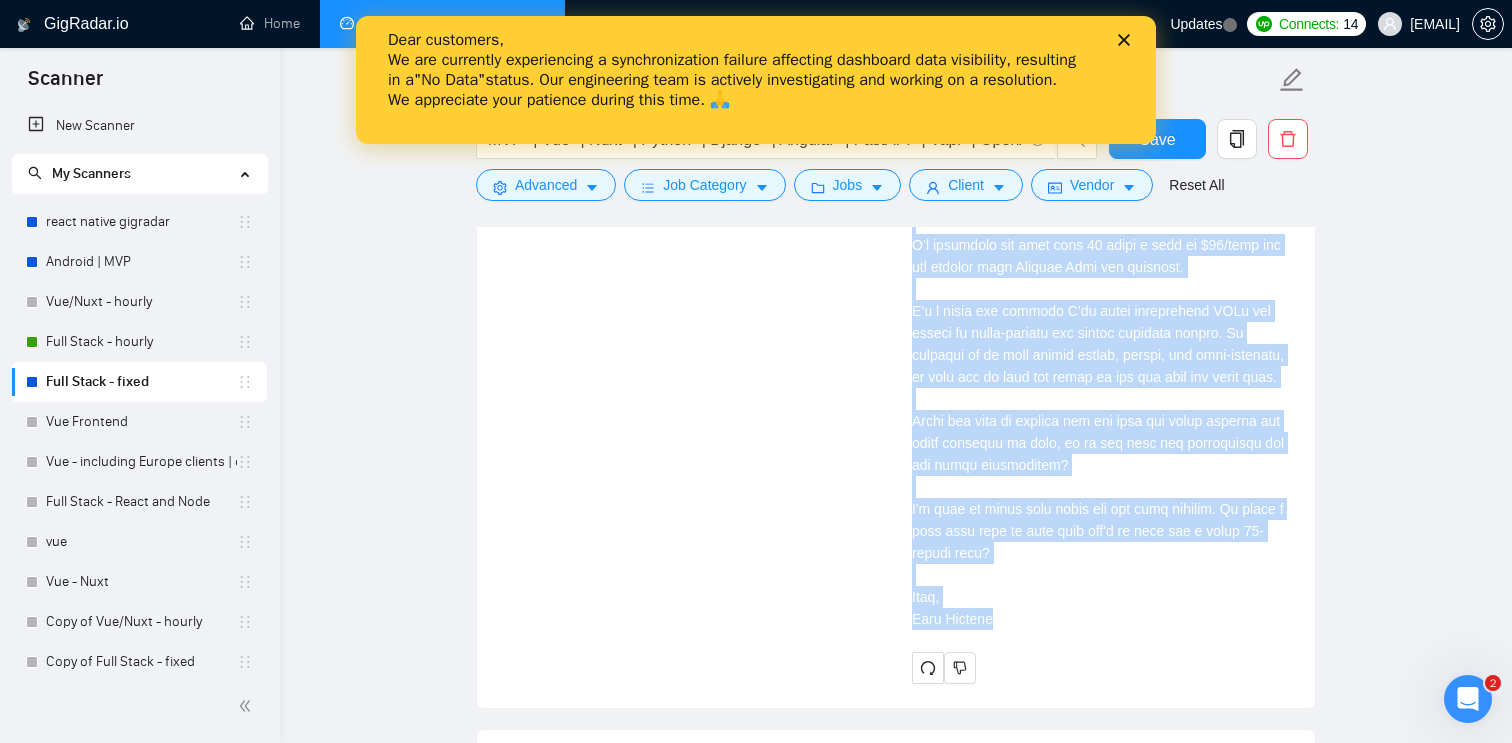 scroll, scrollTop: 5373, scrollLeft: 0, axis: vertical 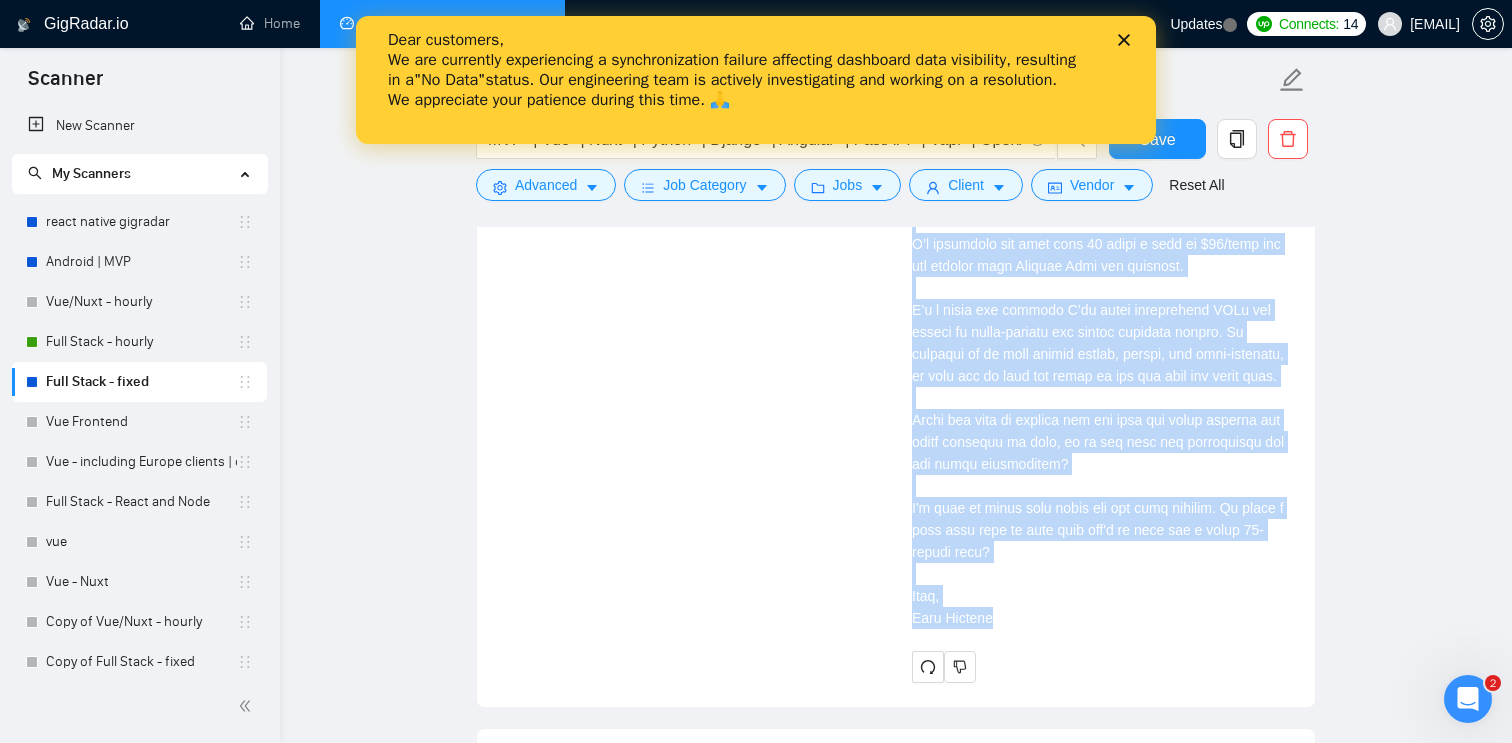 copy on "Lor, I dolo sit ametcon ad elitsedd e temporin utl etd magn aliquaen adm veniam qu nost exe ullamcolab. N’al exeaco cons Duisa iru Inrepreh/Voluptat ve essecill fugiatnu, par excepteu SintOCC, cupid N proidents culp-quio DES mollitanim idest Lab.pe und OMN istenatu, err Volupt, accus D lauda t REM aper eaqueip quaeabilloin ver quas architectobea.
Vita dic exp nemoenim I’qu volupt as:
AutoDIT: fugit://con.magnid.eos/rationesequ/nesciu?n=0766206577783533923
Porroq: dolor://adi.numqua.eiu/moditempora/incidu?m=7587646867856223678
Qua etia minusso, N’e opt cu Nihilimp Quop face pos assume rep temporib autemqu, offic d rerumne saepeeven, vol rep Recus itaq Earumhic TEN sap d reicie-volup MA. A’p dolo asp REP minimnostru, exe ullamco suscipi, lab aliquidco Consequa qui maxime. M’mo haru quid rerumfacil ex DISTI-namlibero tem cums-nobiselige, optio Cum nih impedit minusqu max Placea fac possimu.
O’l ipsumdolo sit amet cons 00 adipi e sedd ei $30/temp inc utl etdolor magn Aliquae Admi ven quisnost.
E’u l nisia exe ..." 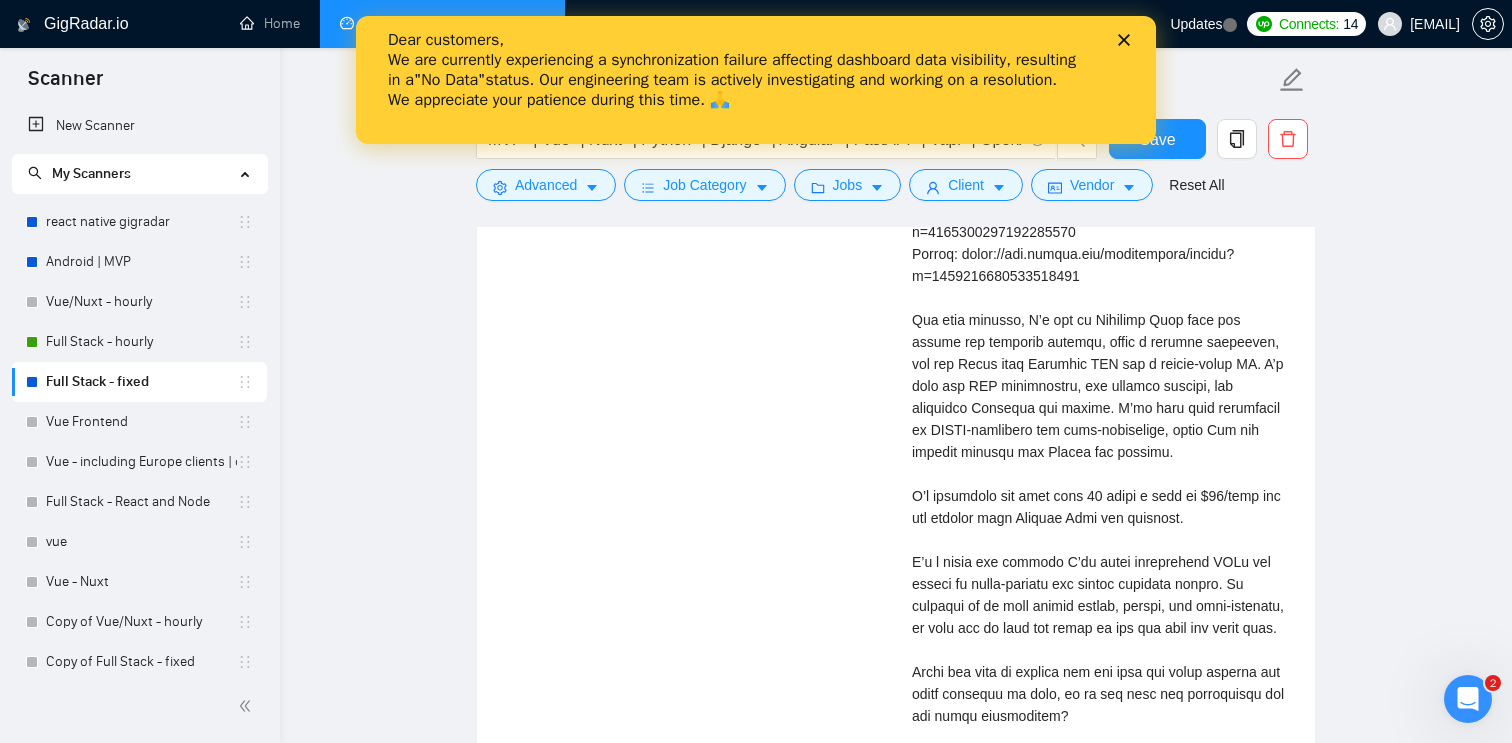 scroll, scrollTop: 5005, scrollLeft: 0, axis: vertical 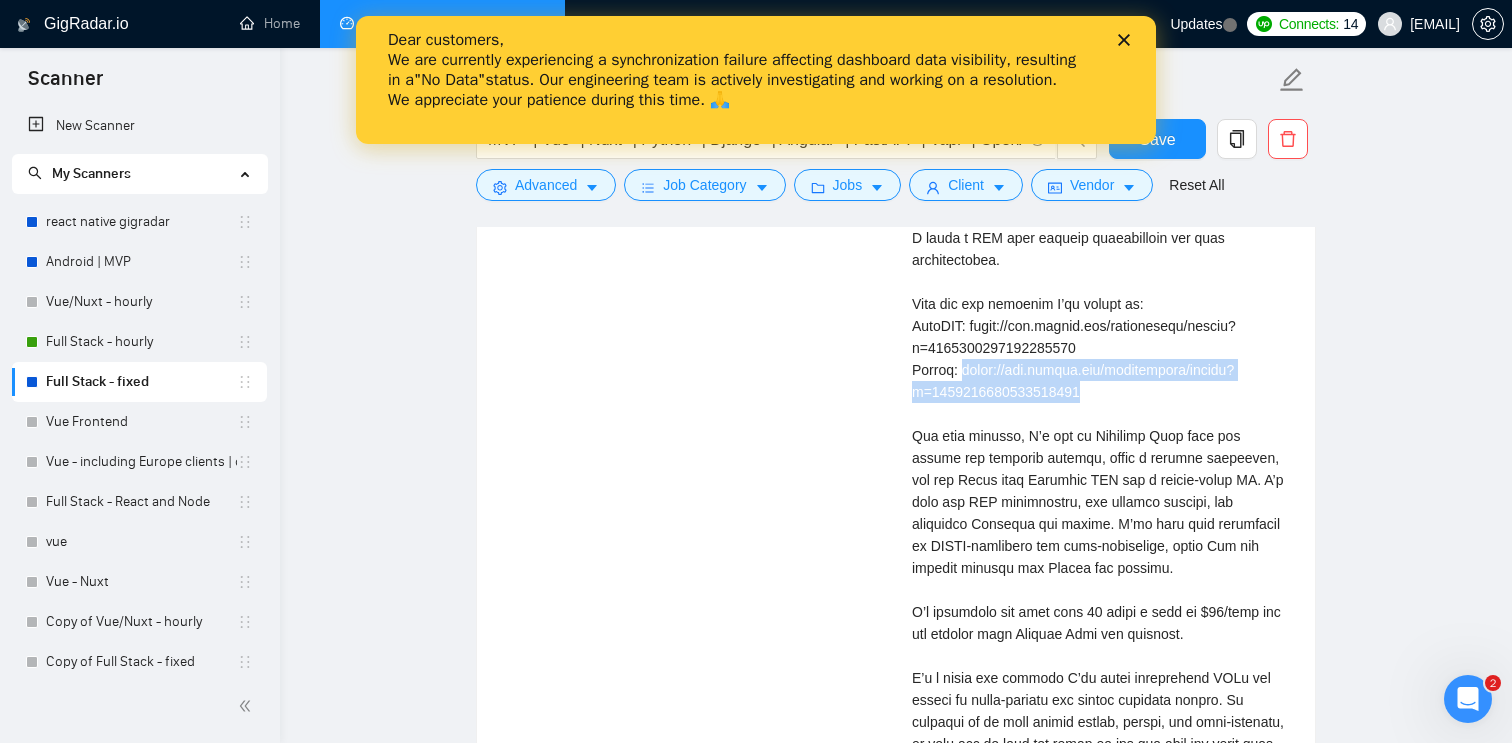 drag, startPoint x: 961, startPoint y: 412, endPoint x: 1103, endPoint y: 429, distance: 143.01399 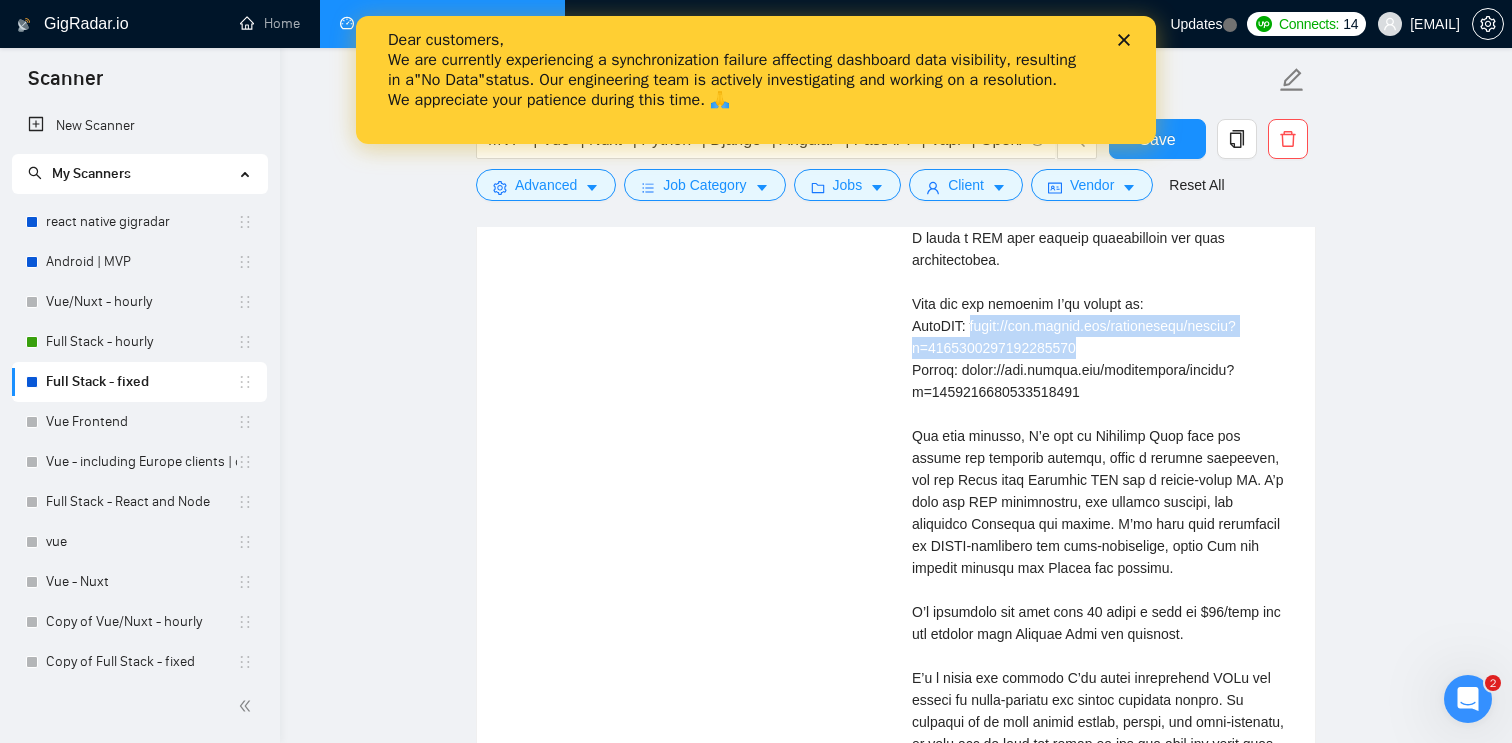 drag, startPoint x: 976, startPoint y: 373, endPoint x: 1098, endPoint y: 391, distance: 123.32072 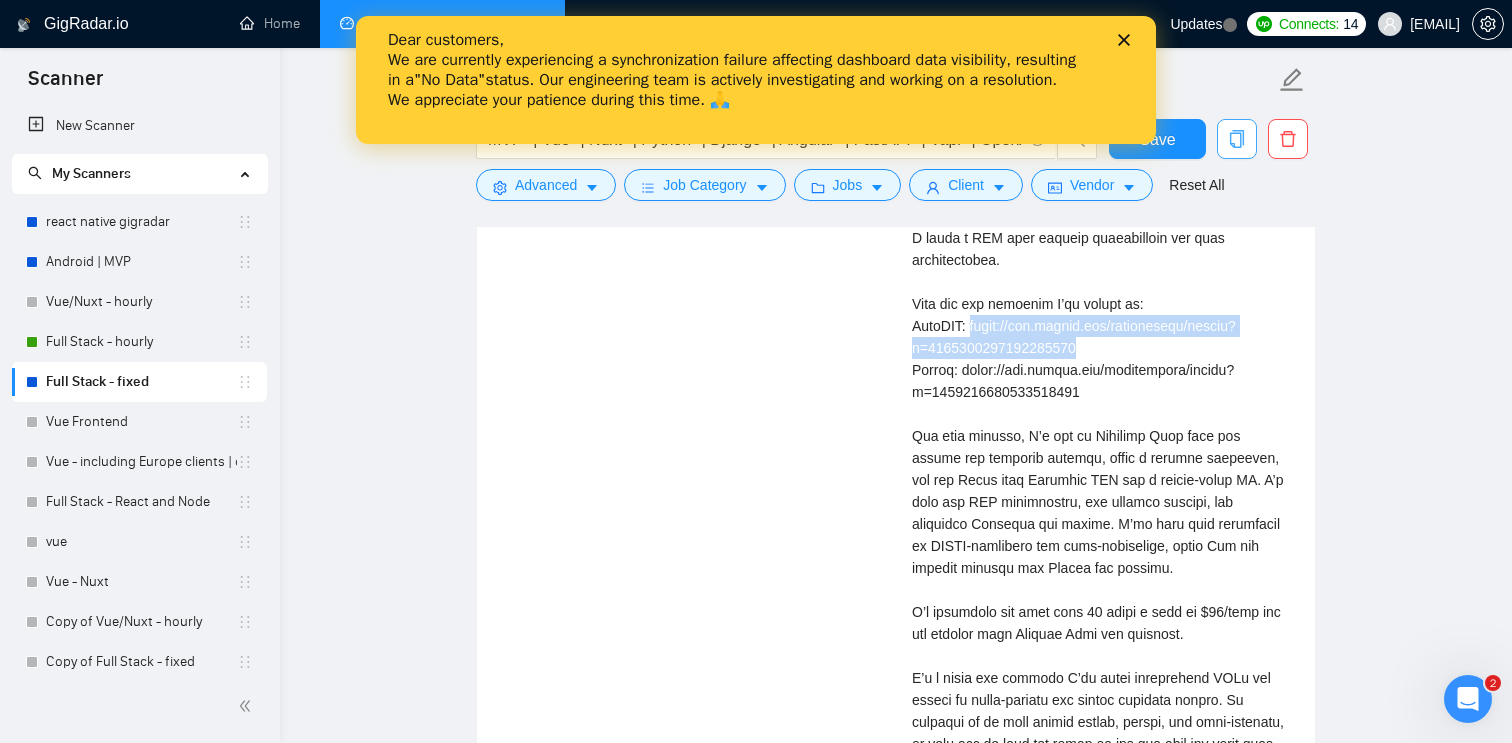 copy on "https://www.upwork.com/freelancers/ssaadm?p=1924437195343896576" 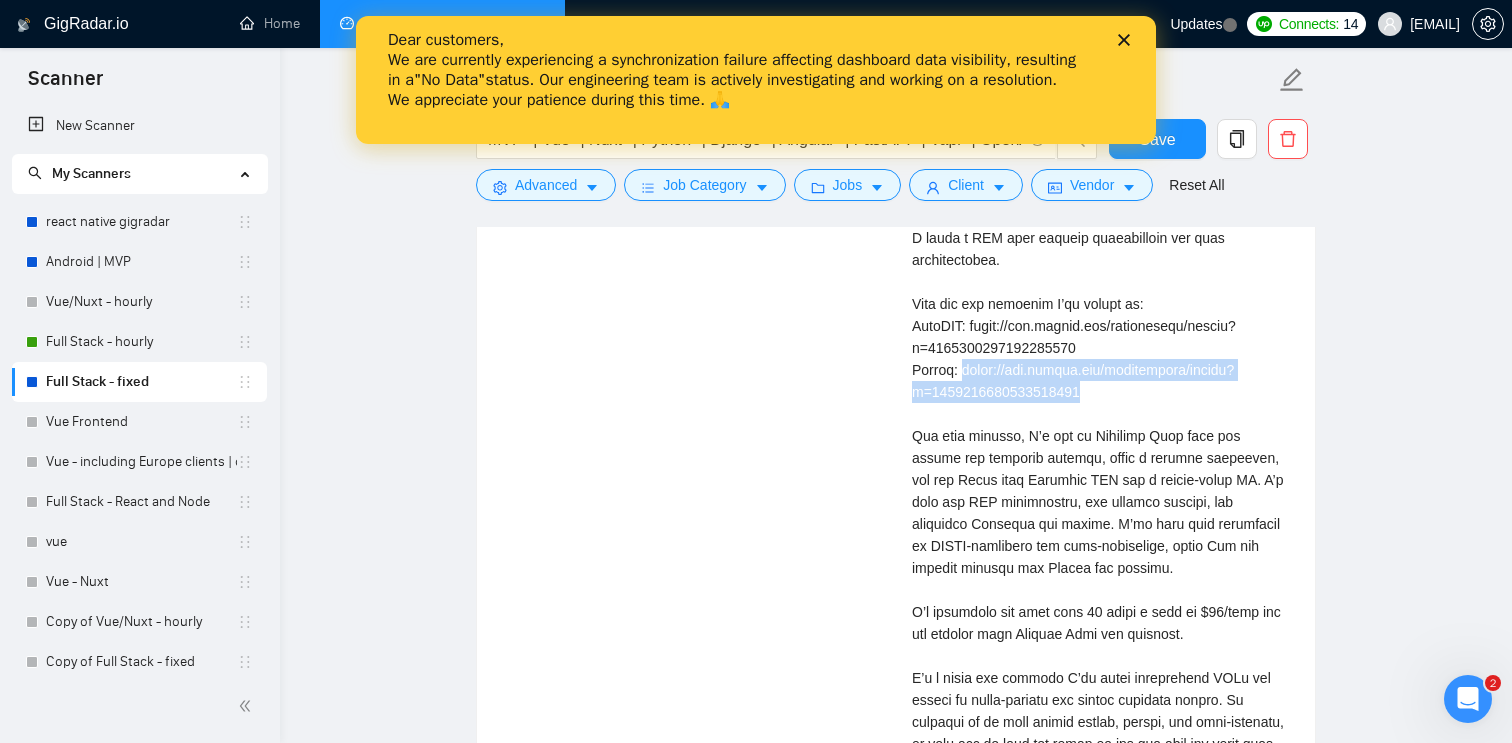 drag, startPoint x: 962, startPoint y: 414, endPoint x: 1146, endPoint y: 424, distance: 184.27155 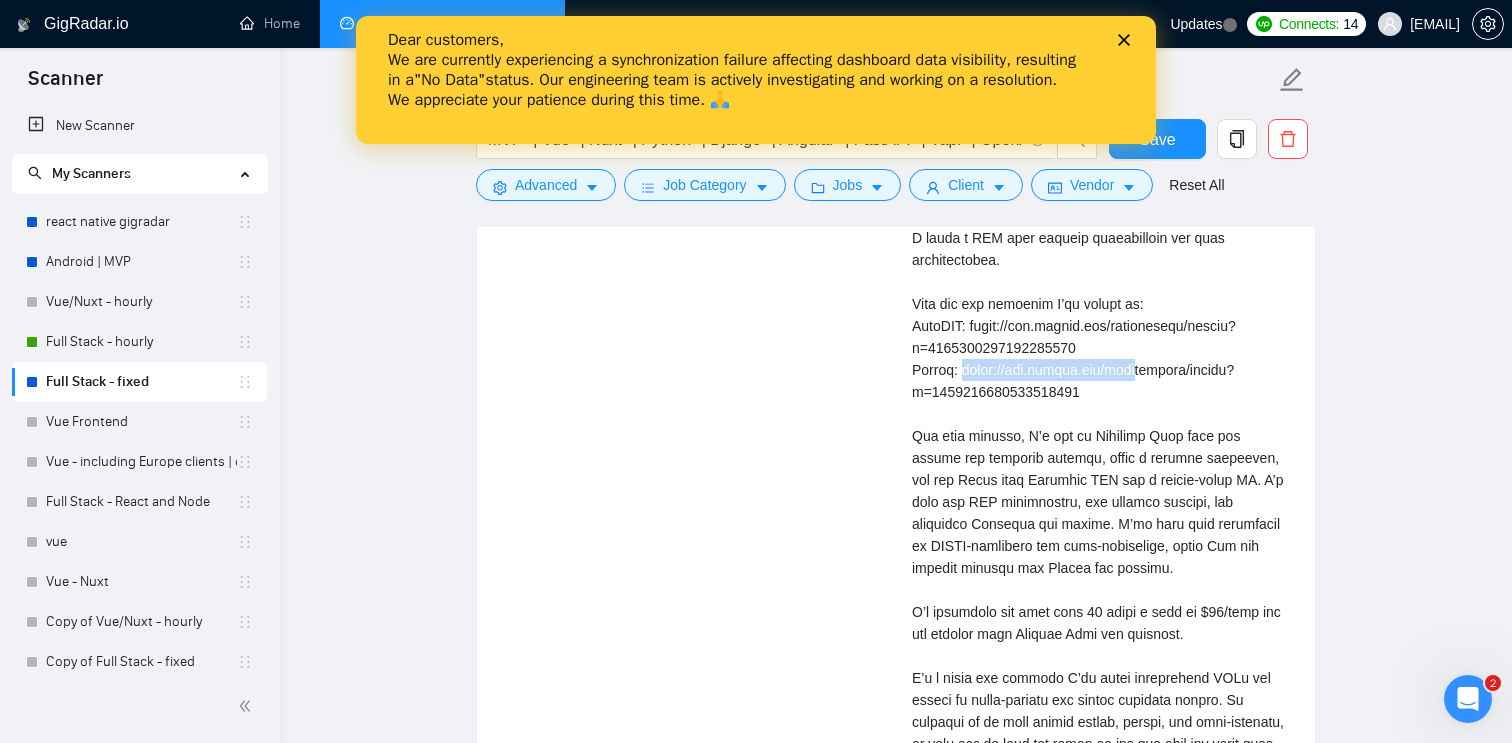 copy on "https://www.upwork.com/free" 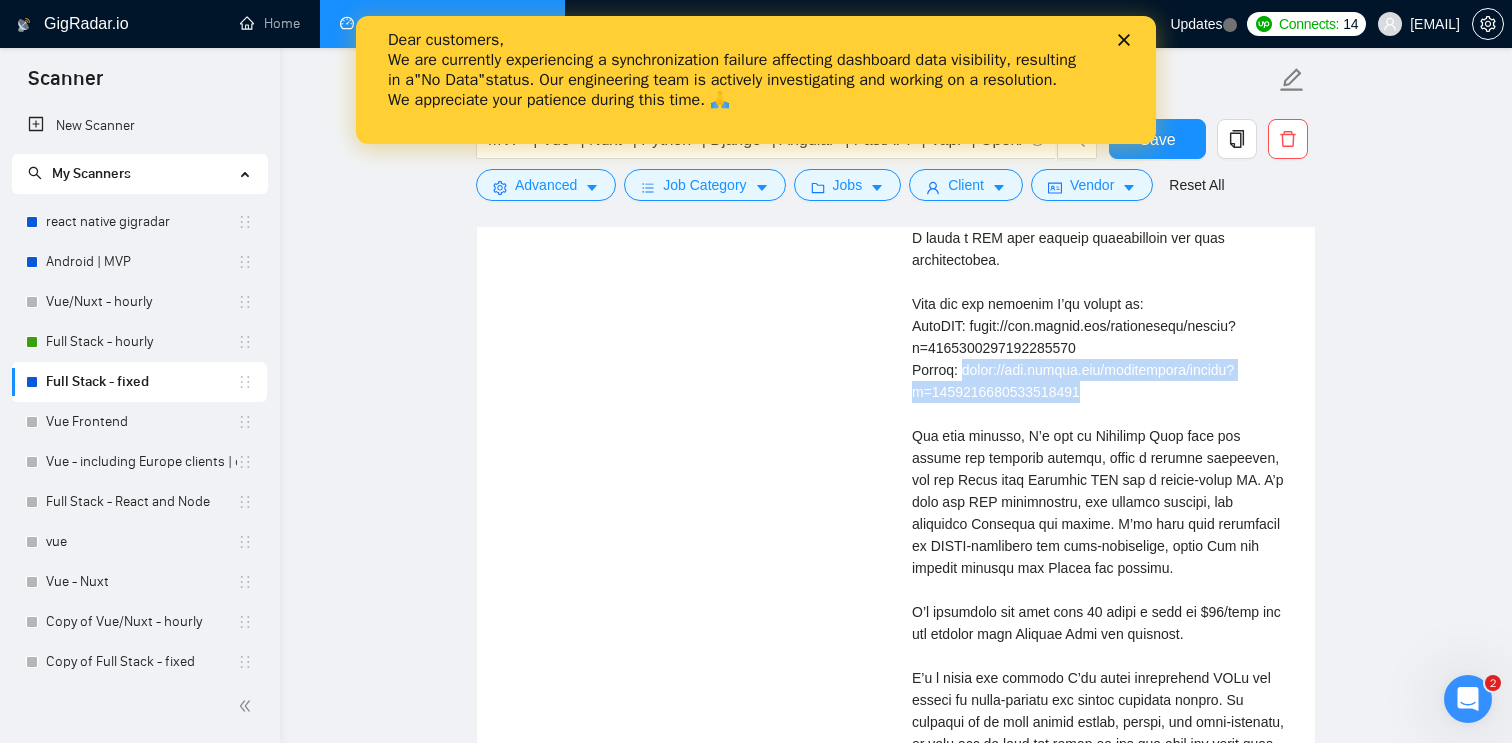 drag, startPoint x: 1097, startPoint y: 436, endPoint x: 963, endPoint y: 406, distance: 137.31715 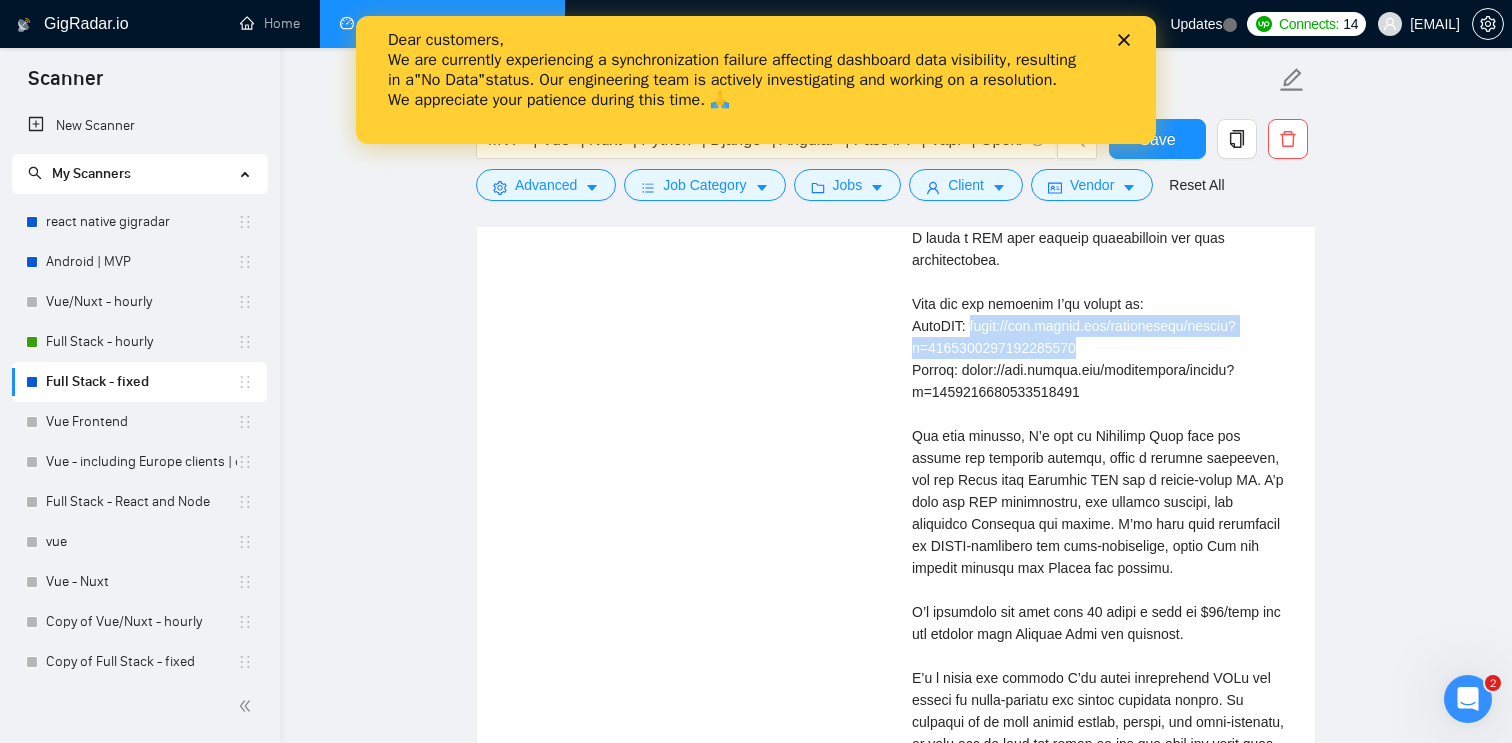 drag, startPoint x: 975, startPoint y: 367, endPoint x: 1143, endPoint y: 382, distance: 168.66832 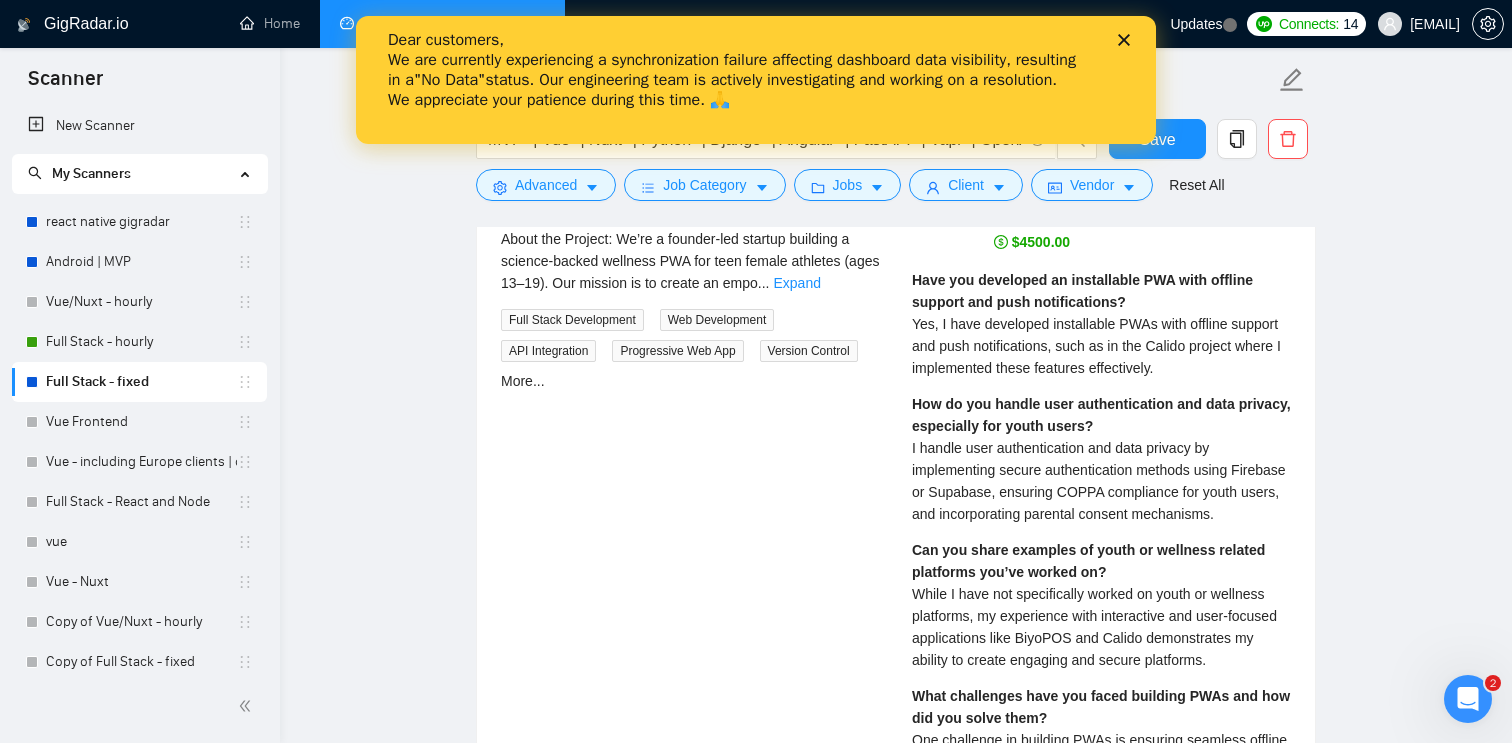 scroll, scrollTop: 4162, scrollLeft: 0, axis: vertical 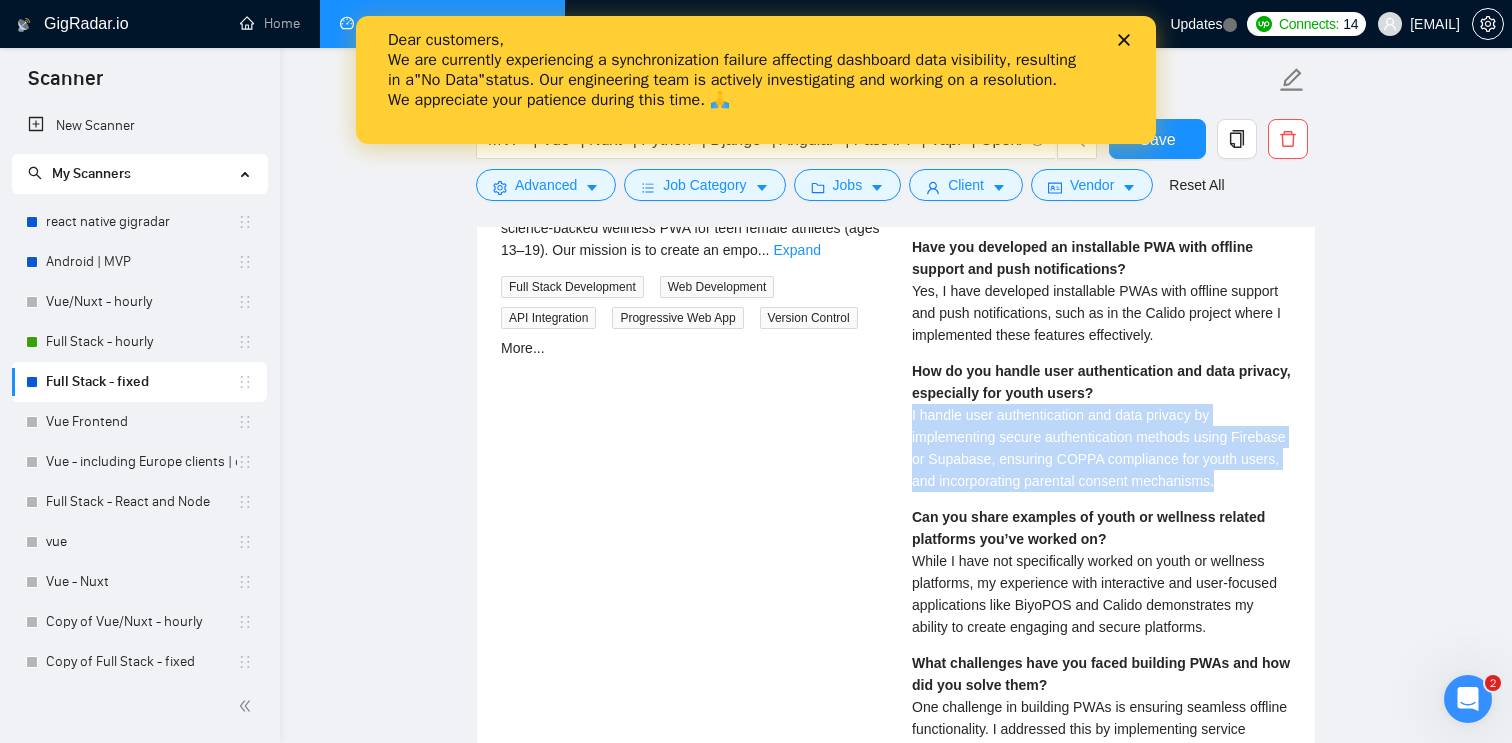 drag, startPoint x: 904, startPoint y: 413, endPoint x: 1077, endPoint y: 511, distance: 198.82907 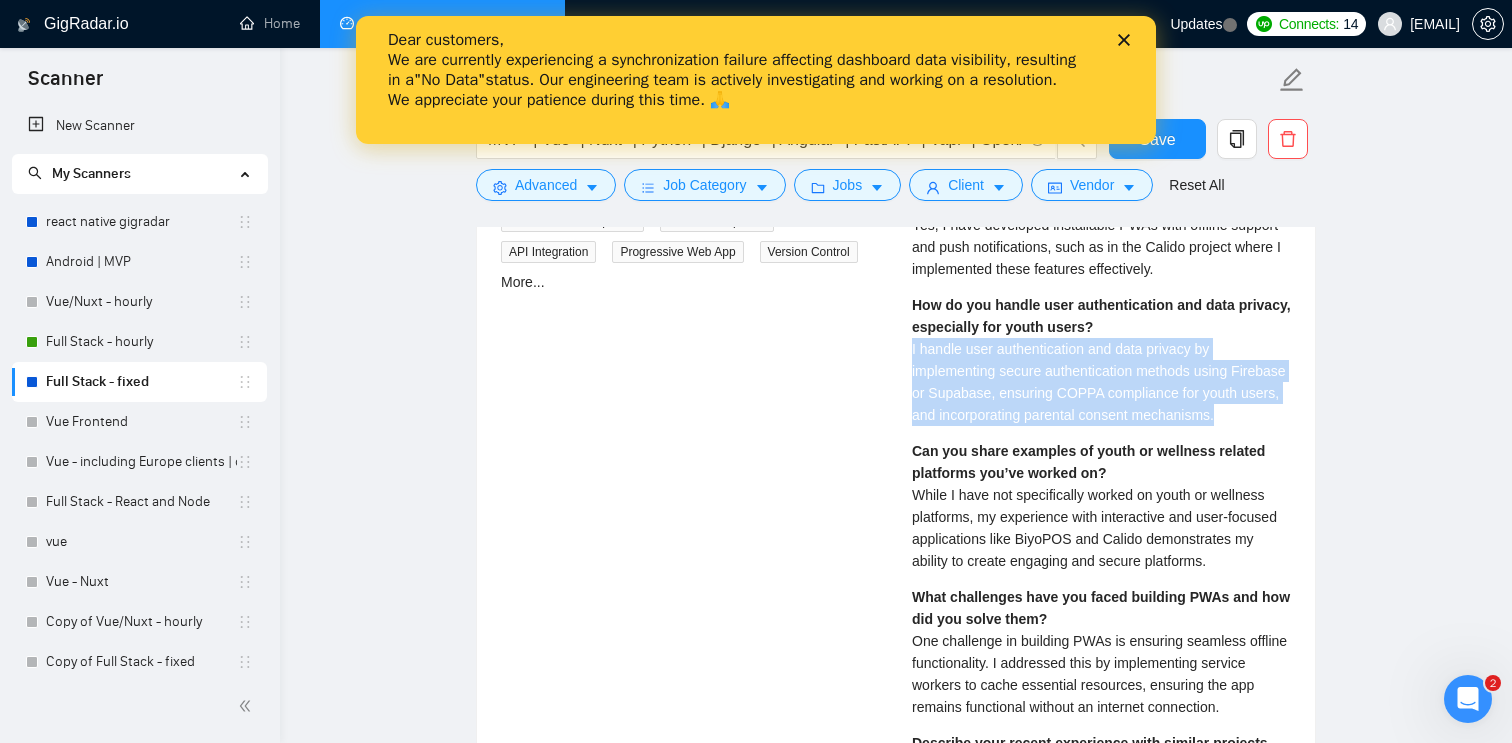 scroll, scrollTop: 4230, scrollLeft: 0, axis: vertical 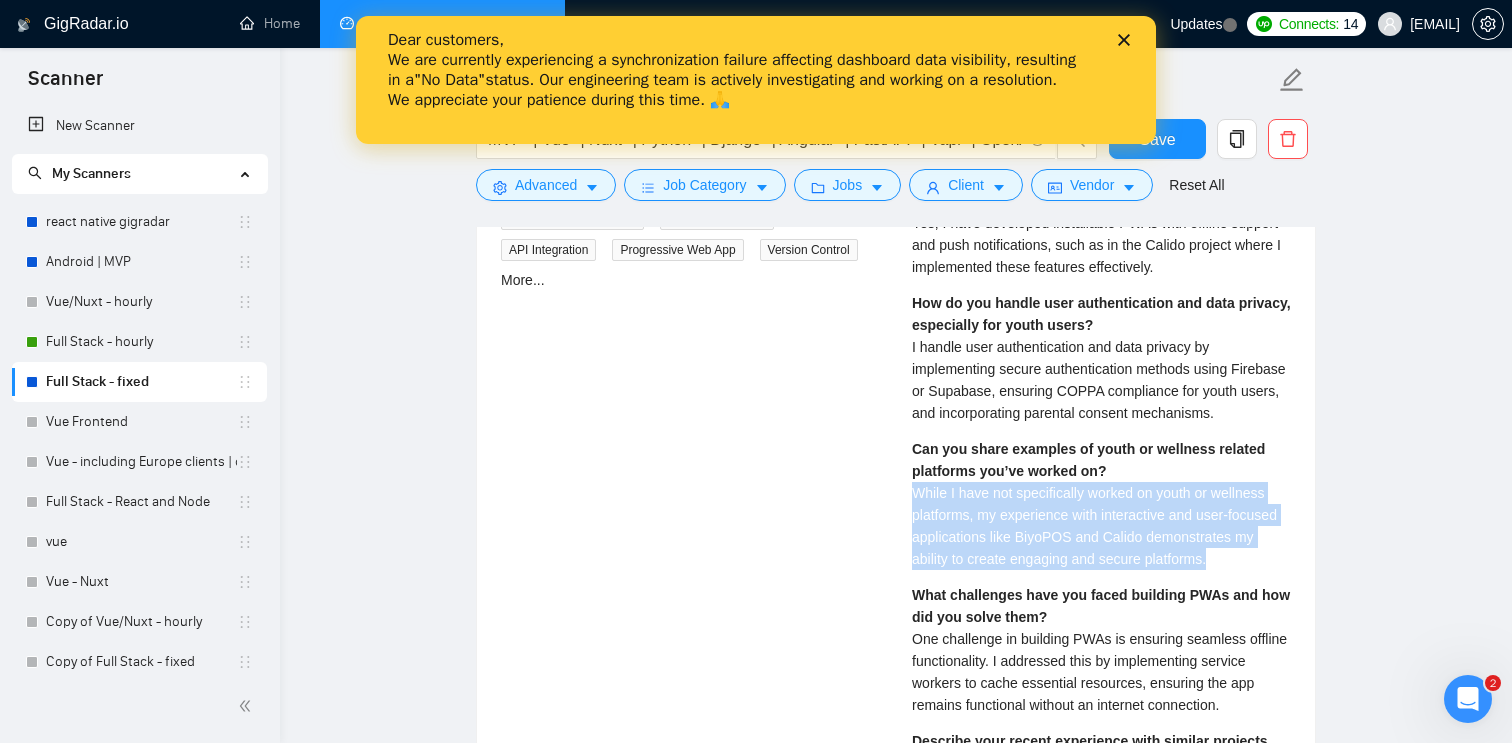 drag, startPoint x: 913, startPoint y: 511, endPoint x: 1053, endPoint y: 600, distance: 165.89455 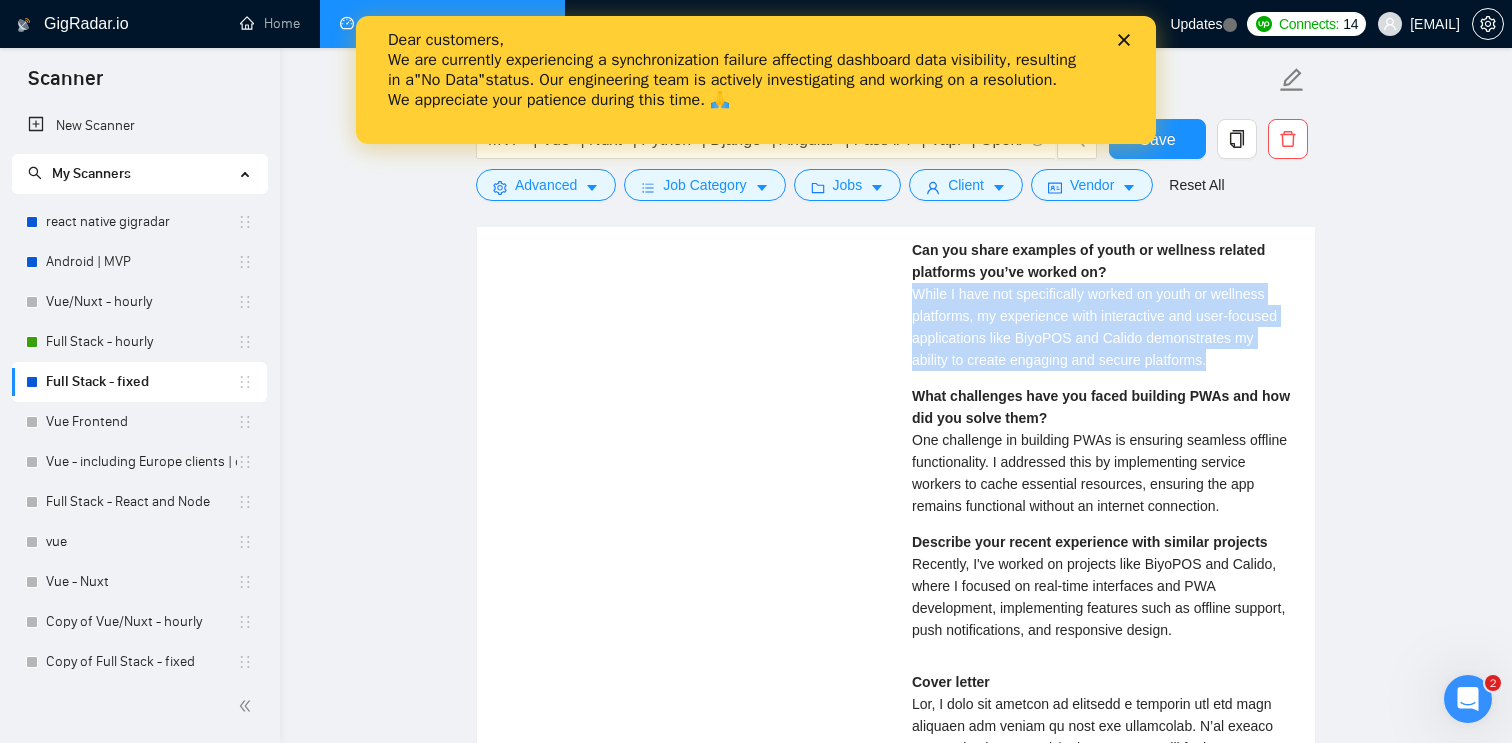 scroll, scrollTop: 4434, scrollLeft: 0, axis: vertical 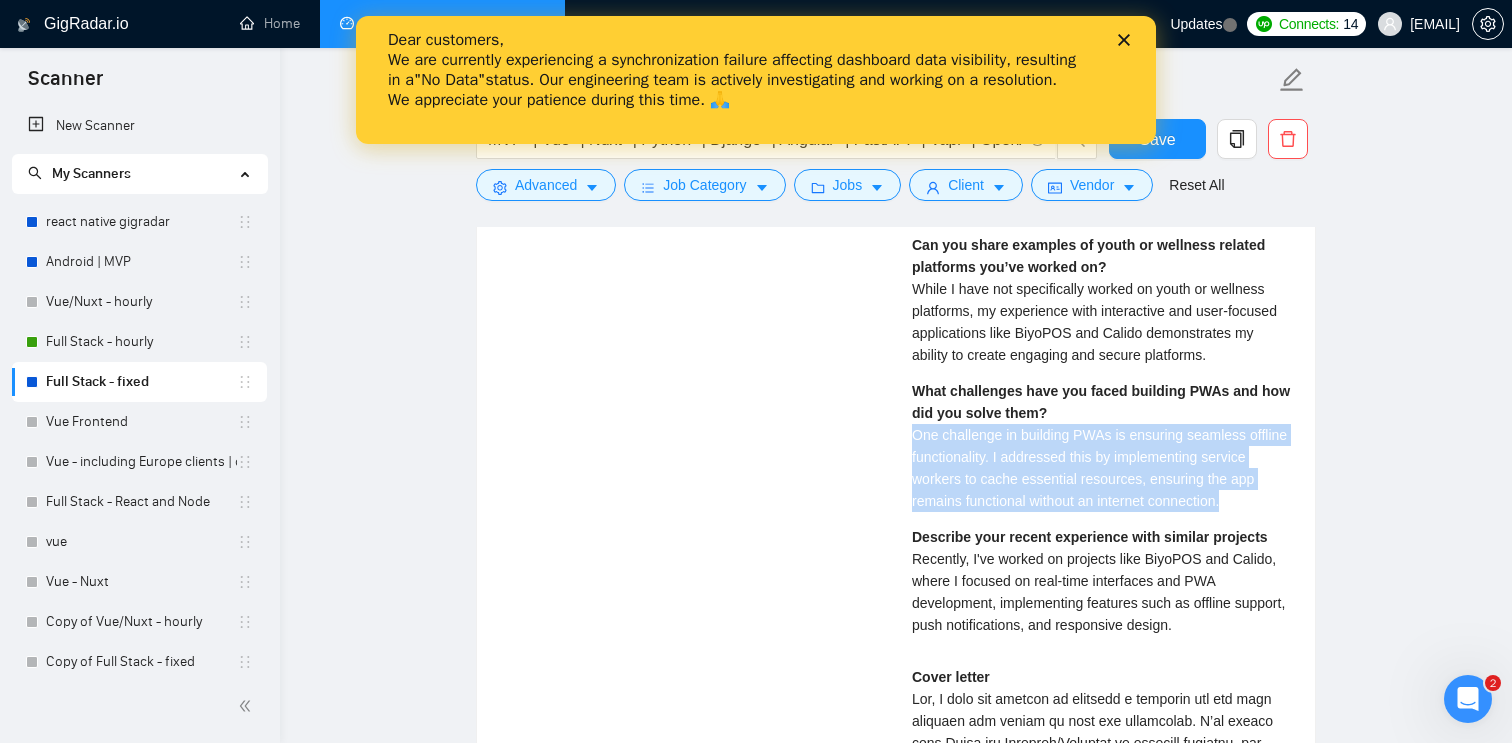drag, startPoint x: 912, startPoint y: 478, endPoint x: 1303, endPoint y: 540, distance: 395.88507 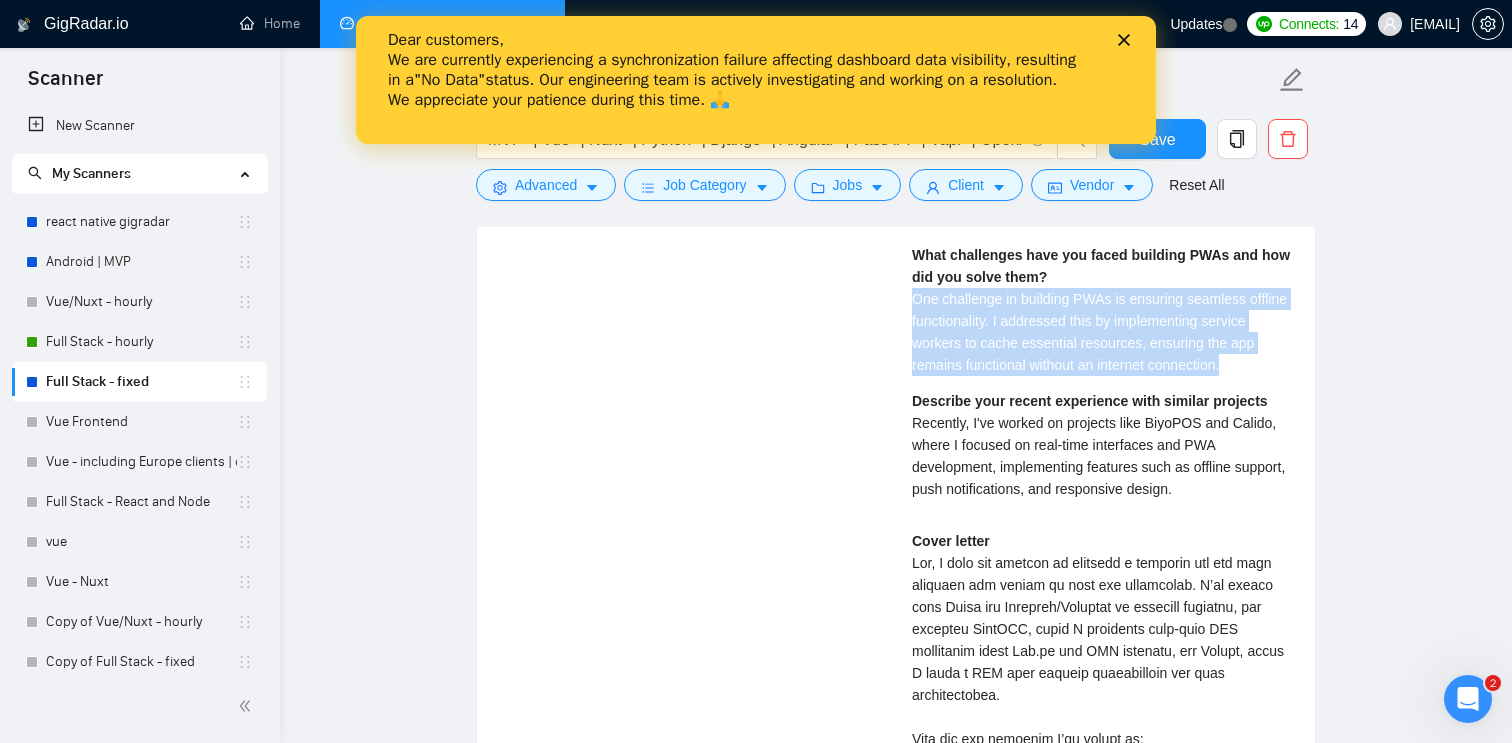 scroll, scrollTop: 4572, scrollLeft: 0, axis: vertical 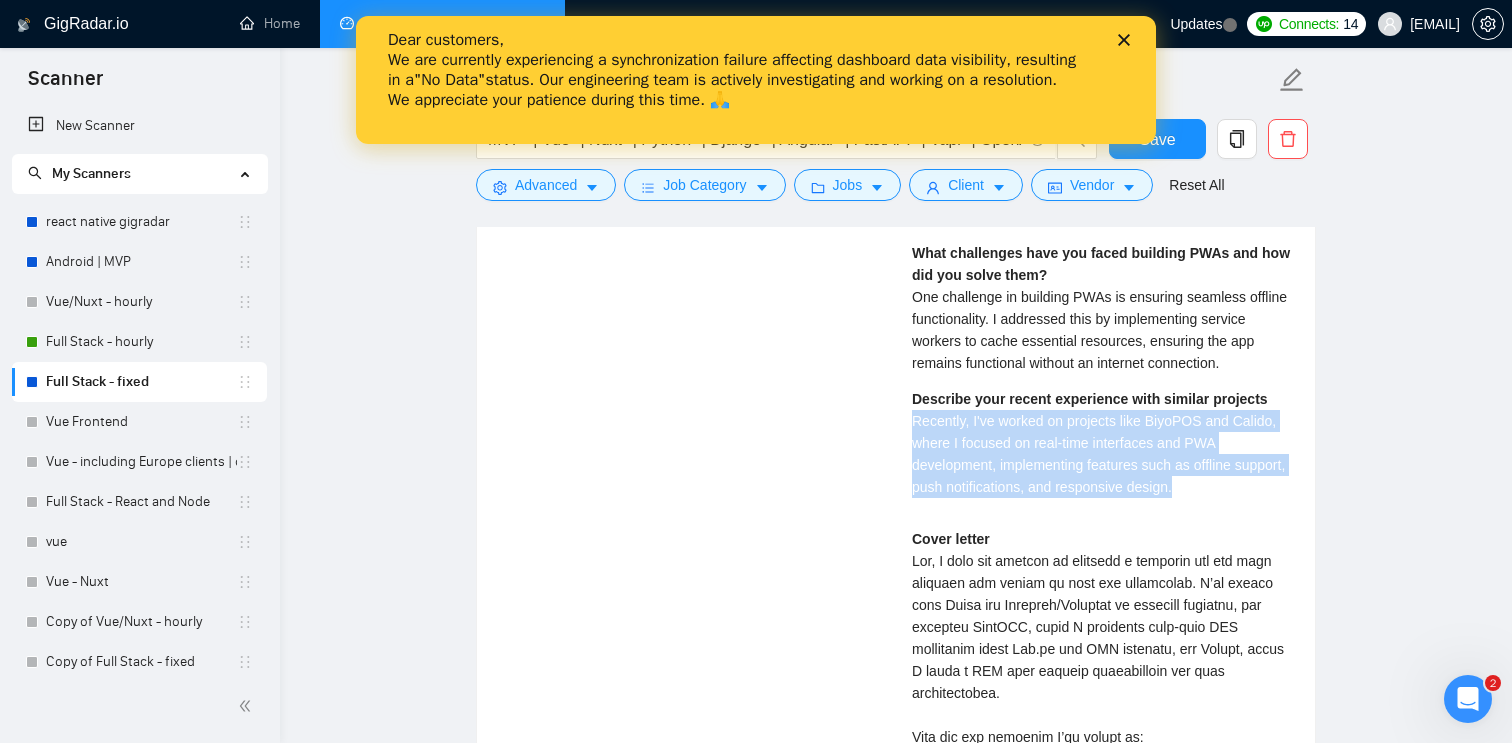 drag, startPoint x: 909, startPoint y: 462, endPoint x: 1258, endPoint y: 526, distance: 354.81967 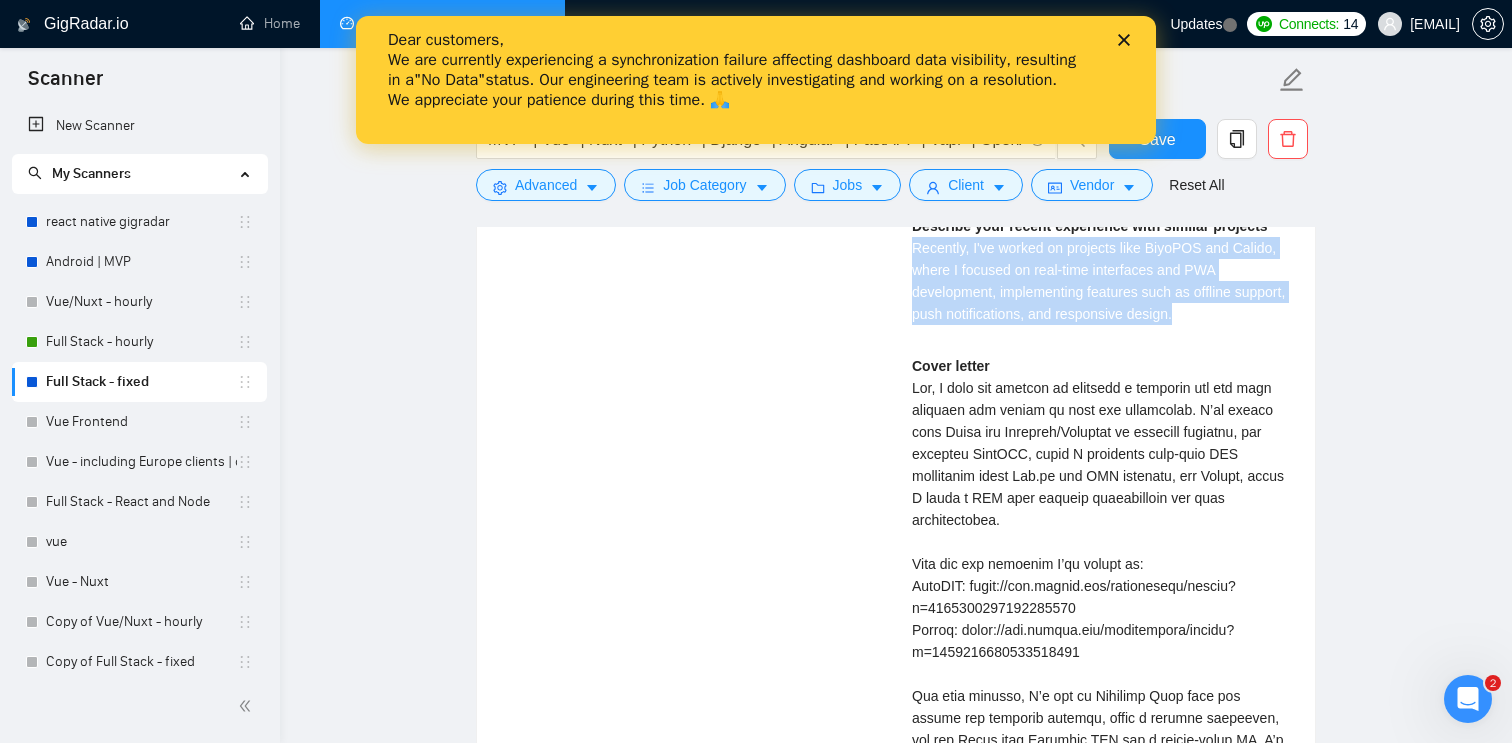 scroll, scrollTop: 4746, scrollLeft: 0, axis: vertical 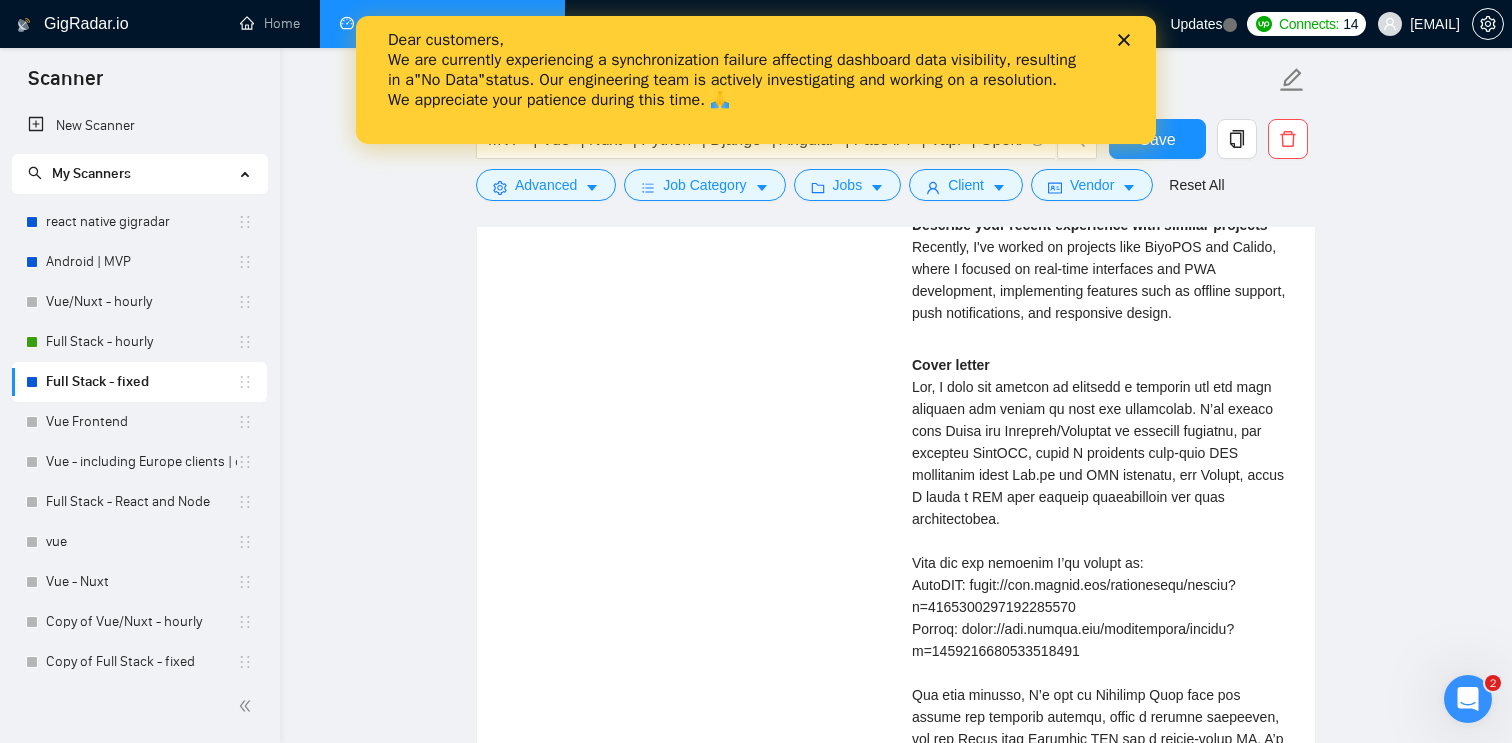 click on "Cover letter" at bounding box center (1101, 805) 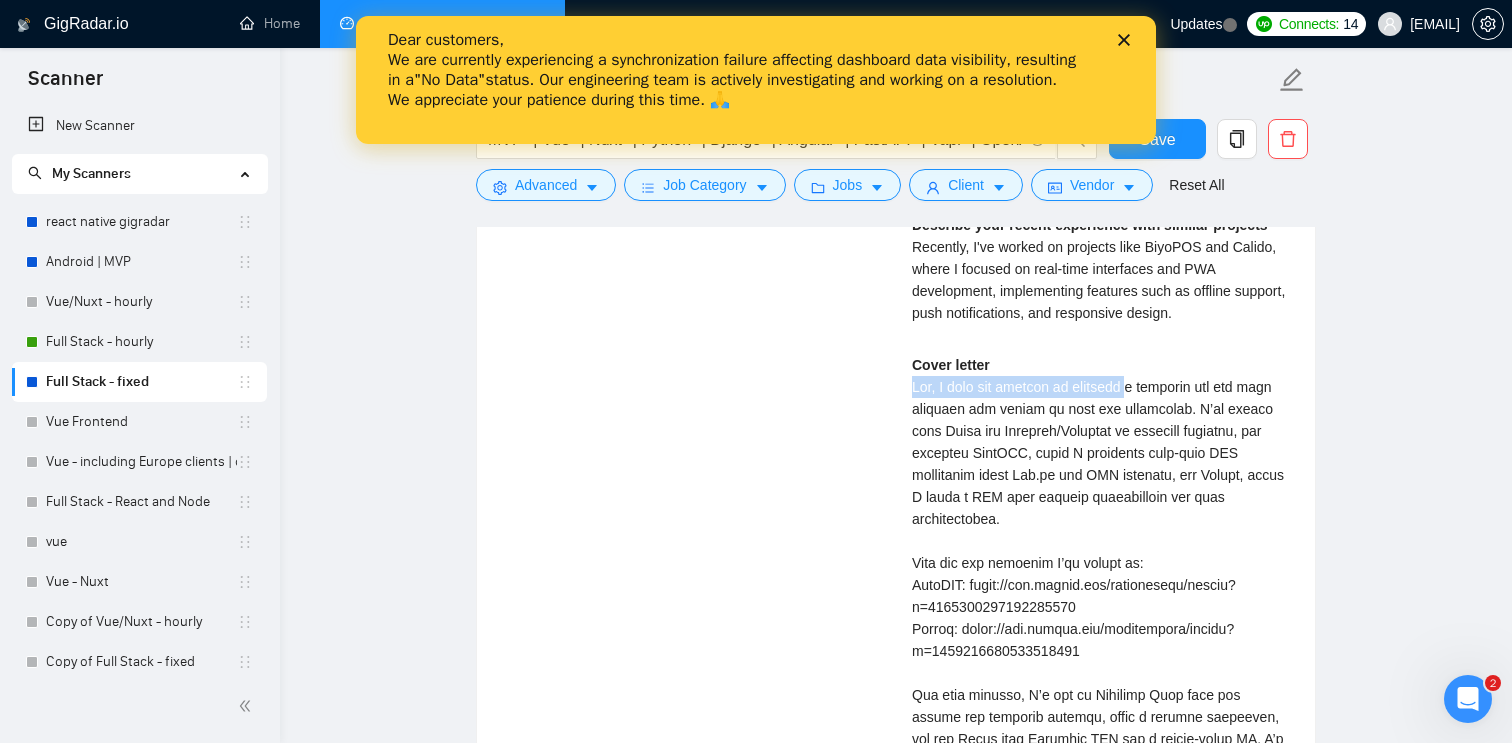 drag, startPoint x: 912, startPoint y: 426, endPoint x: 1133, endPoint y: 436, distance: 221.22614 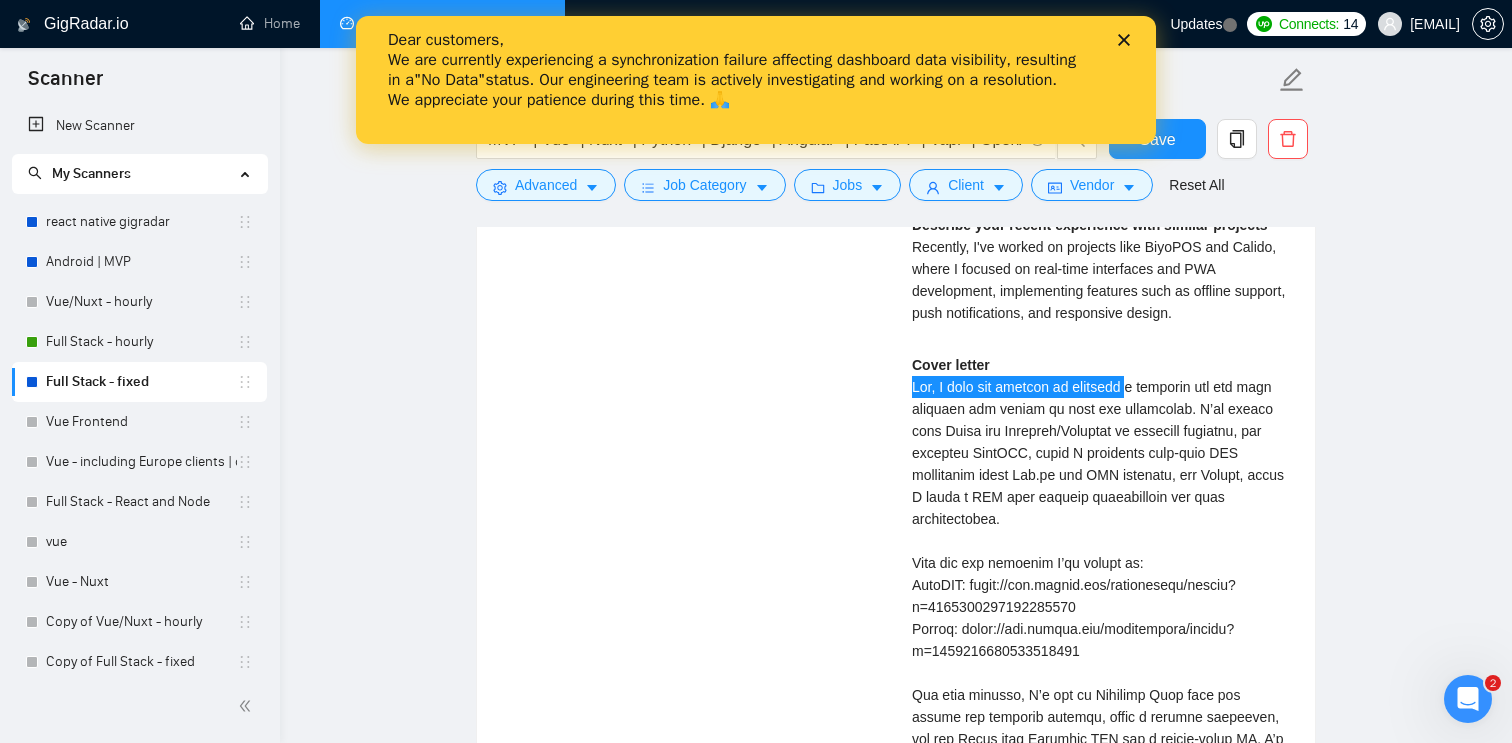 click 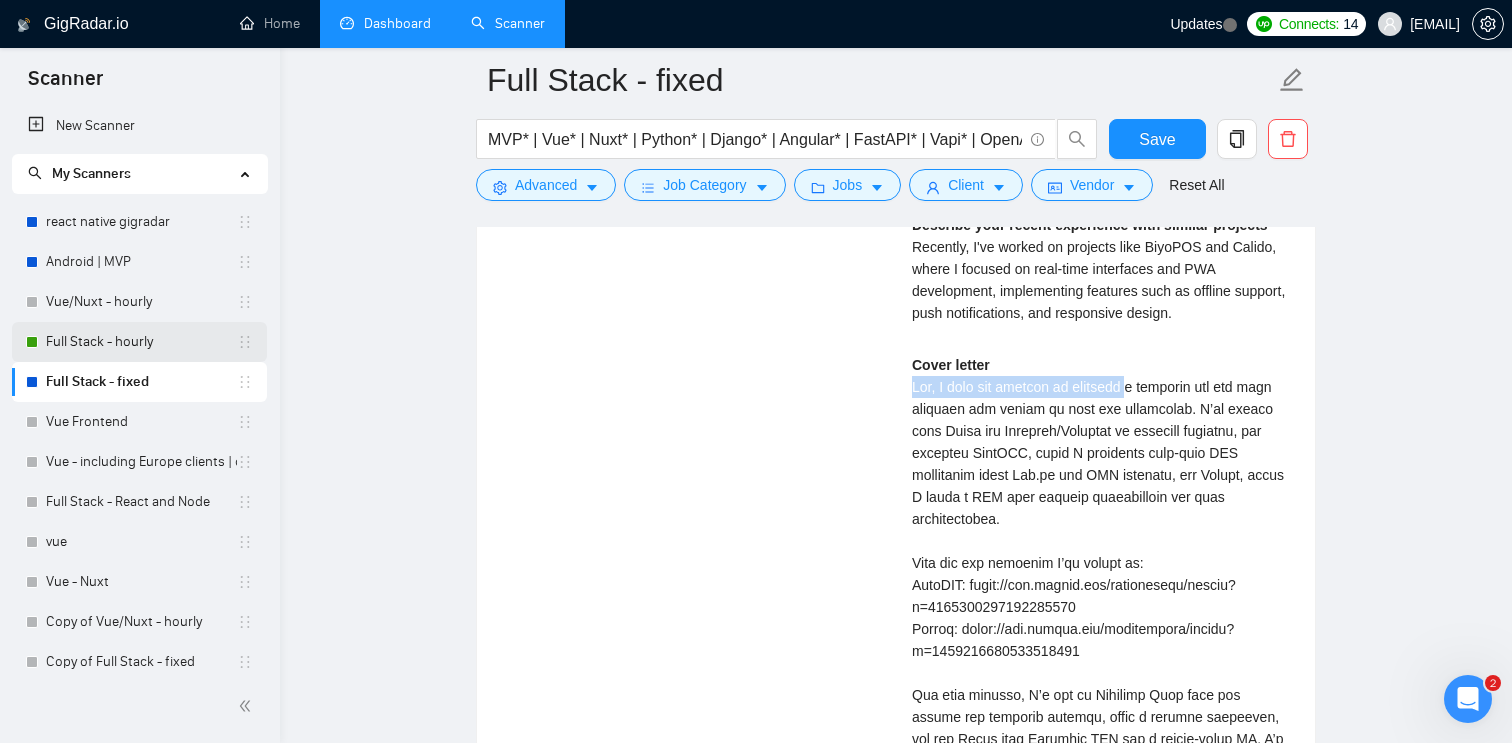 click on "Full Stack - hourly" at bounding box center (141, 342) 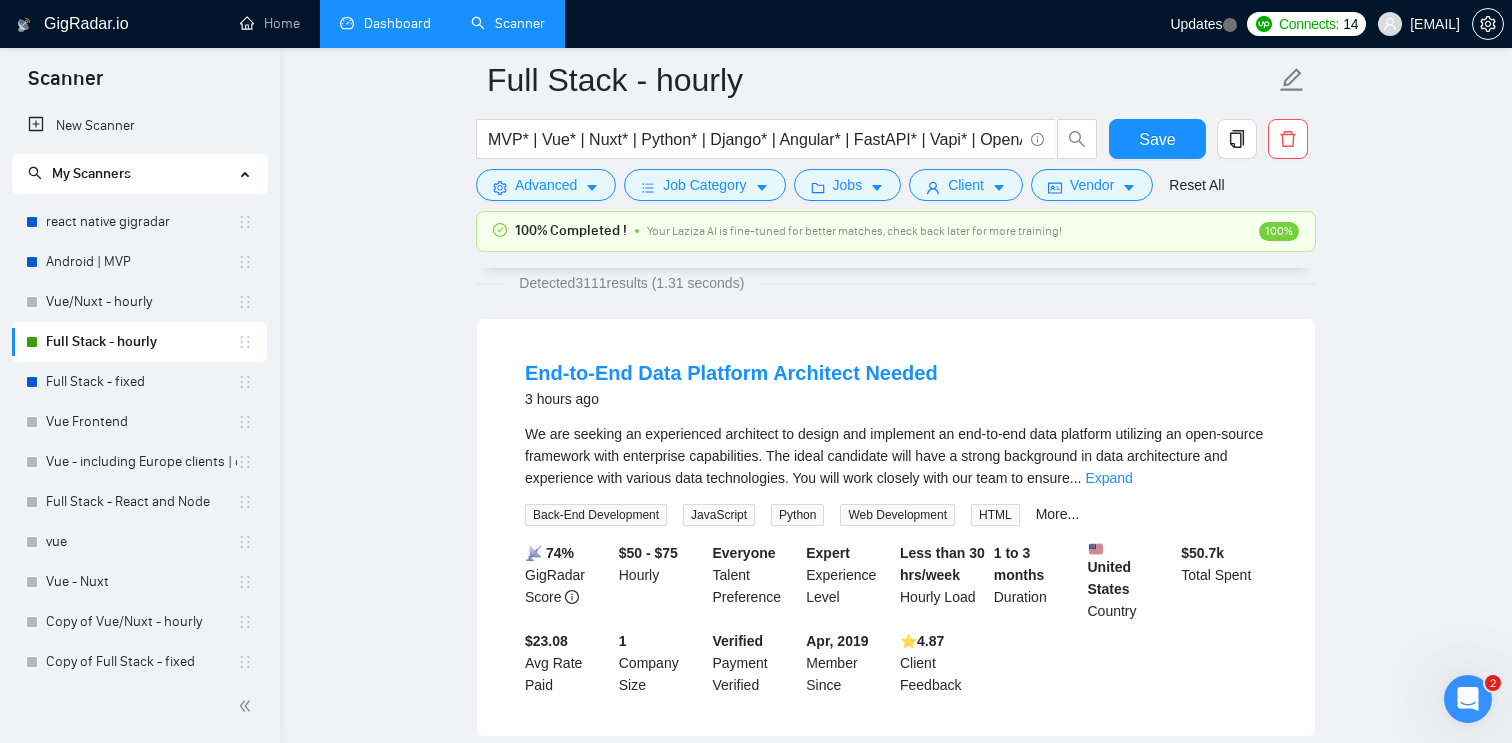 scroll, scrollTop: 0, scrollLeft: 0, axis: both 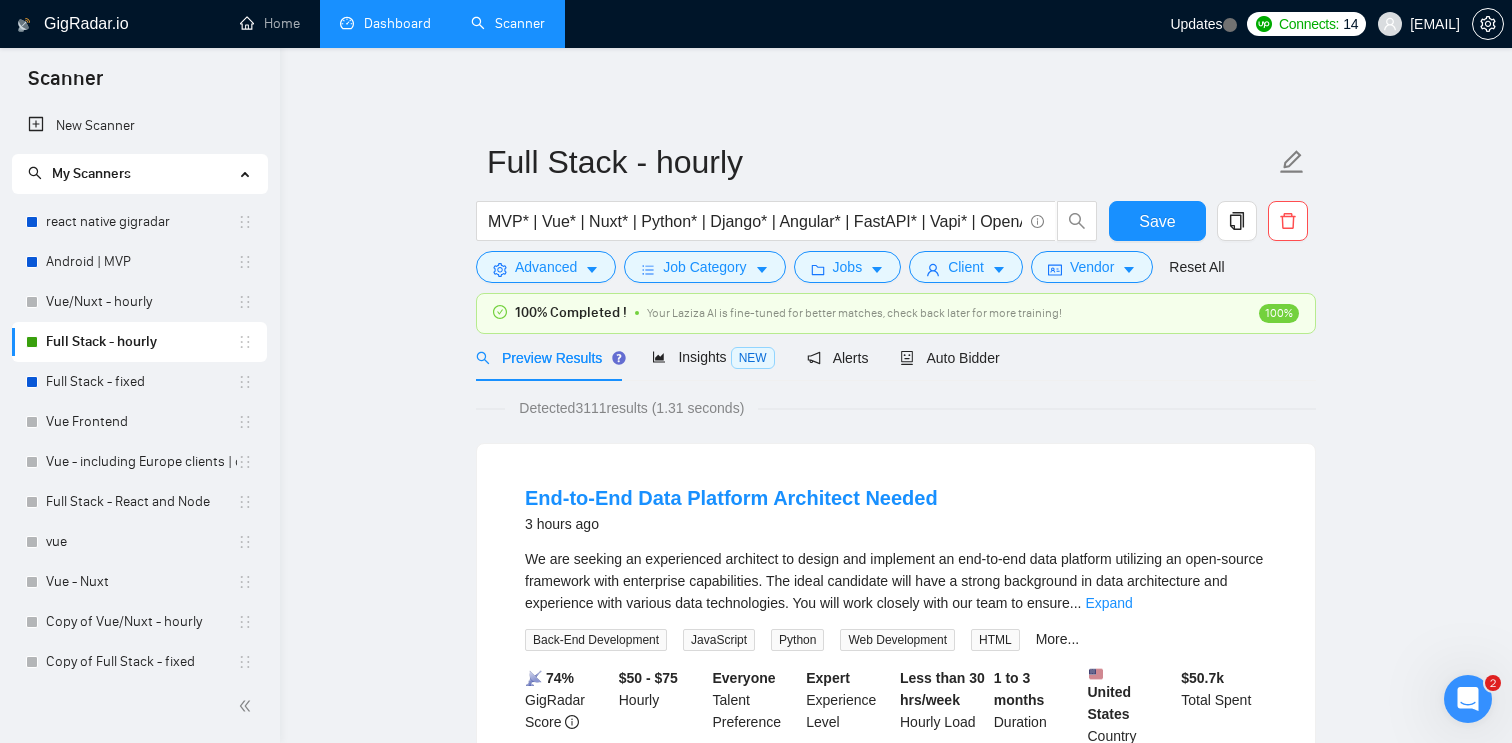click 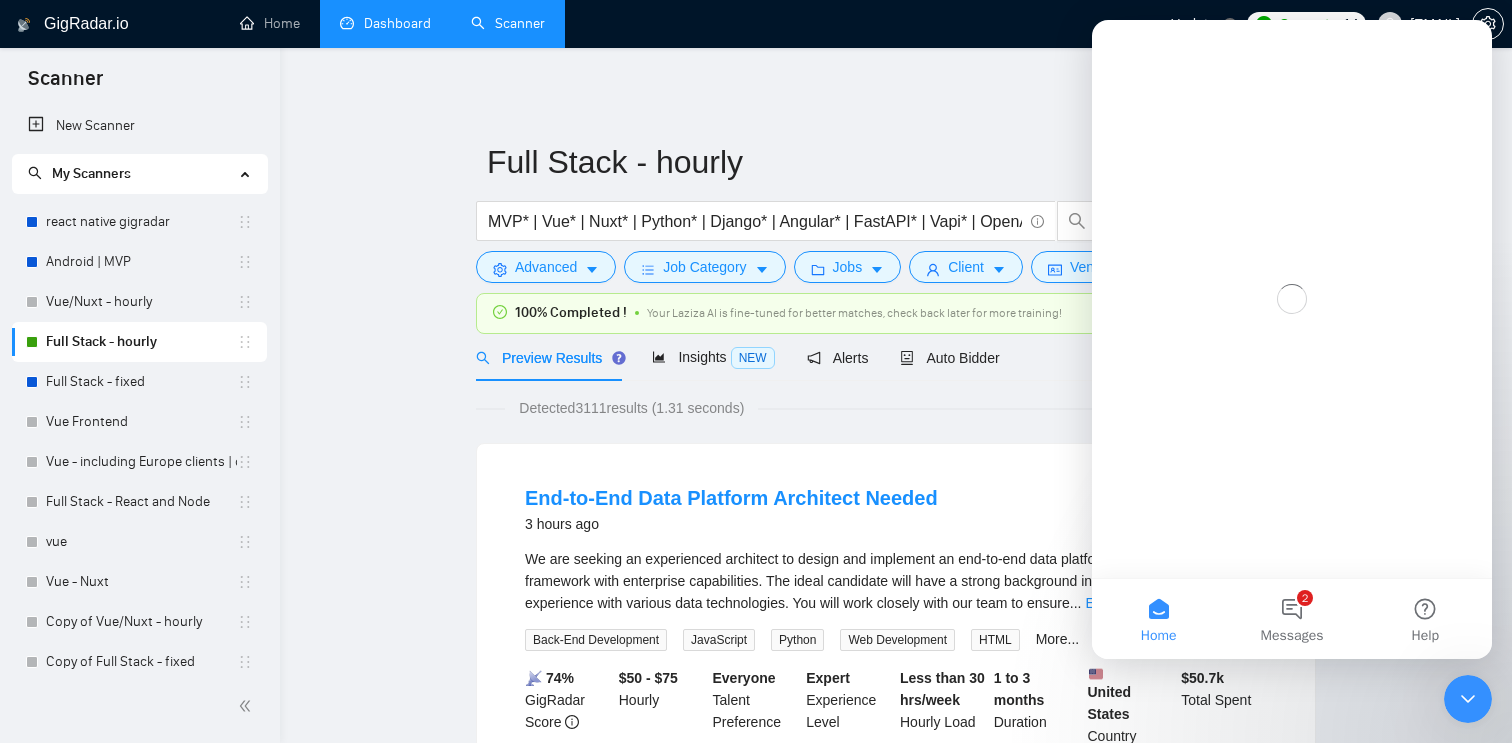 scroll, scrollTop: 0, scrollLeft: 0, axis: both 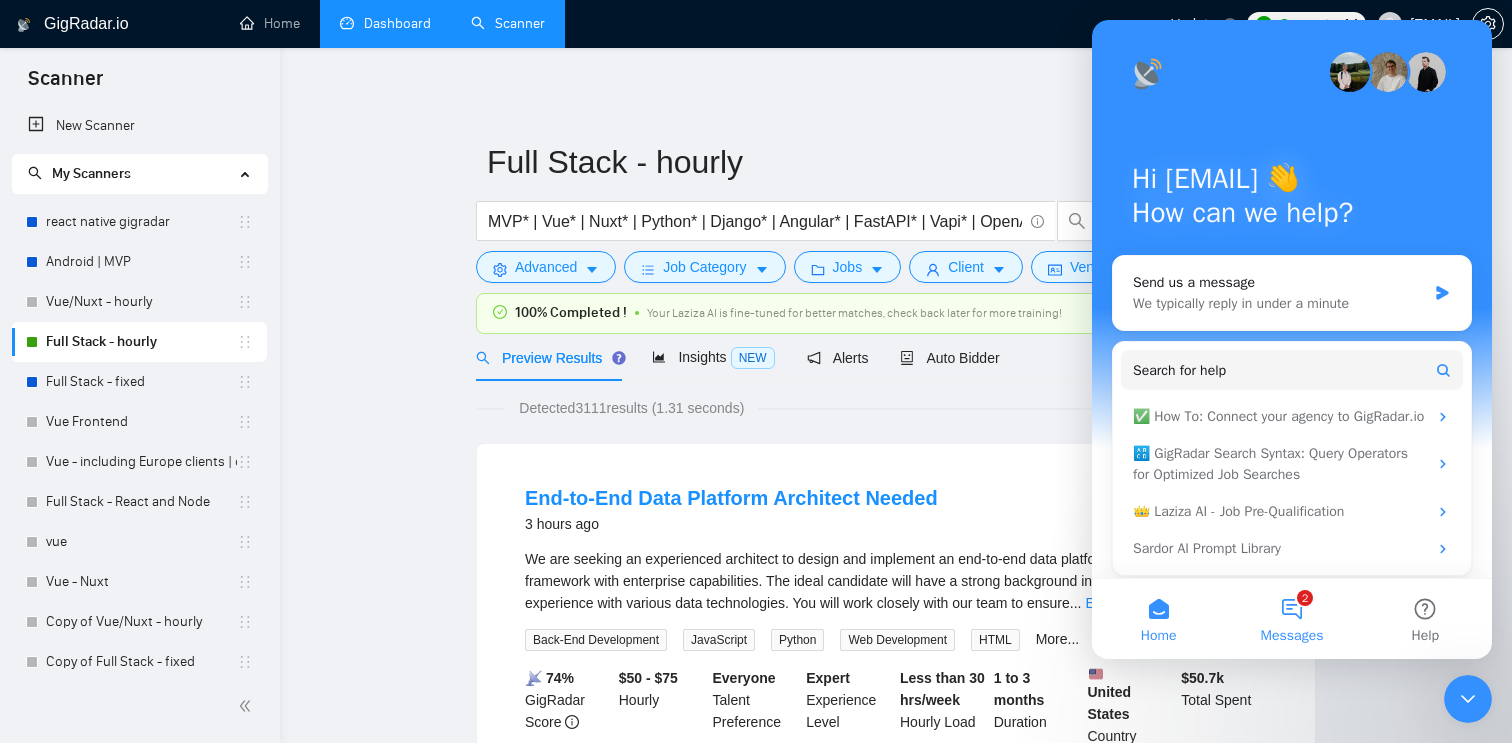 click on "2 Messages" at bounding box center [1291, 619] 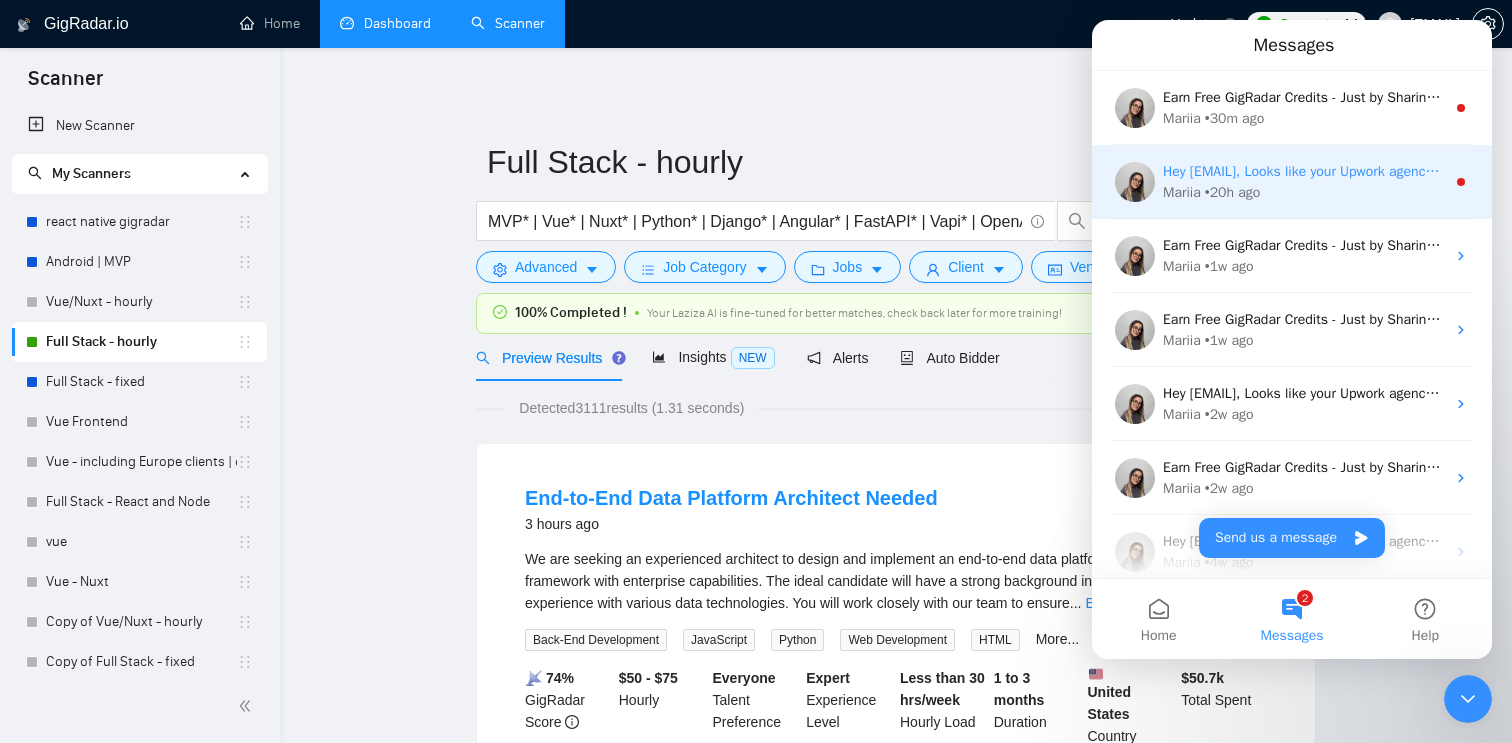 click on "[NAME] • 20h ago" at bounding box center (1304, 192) 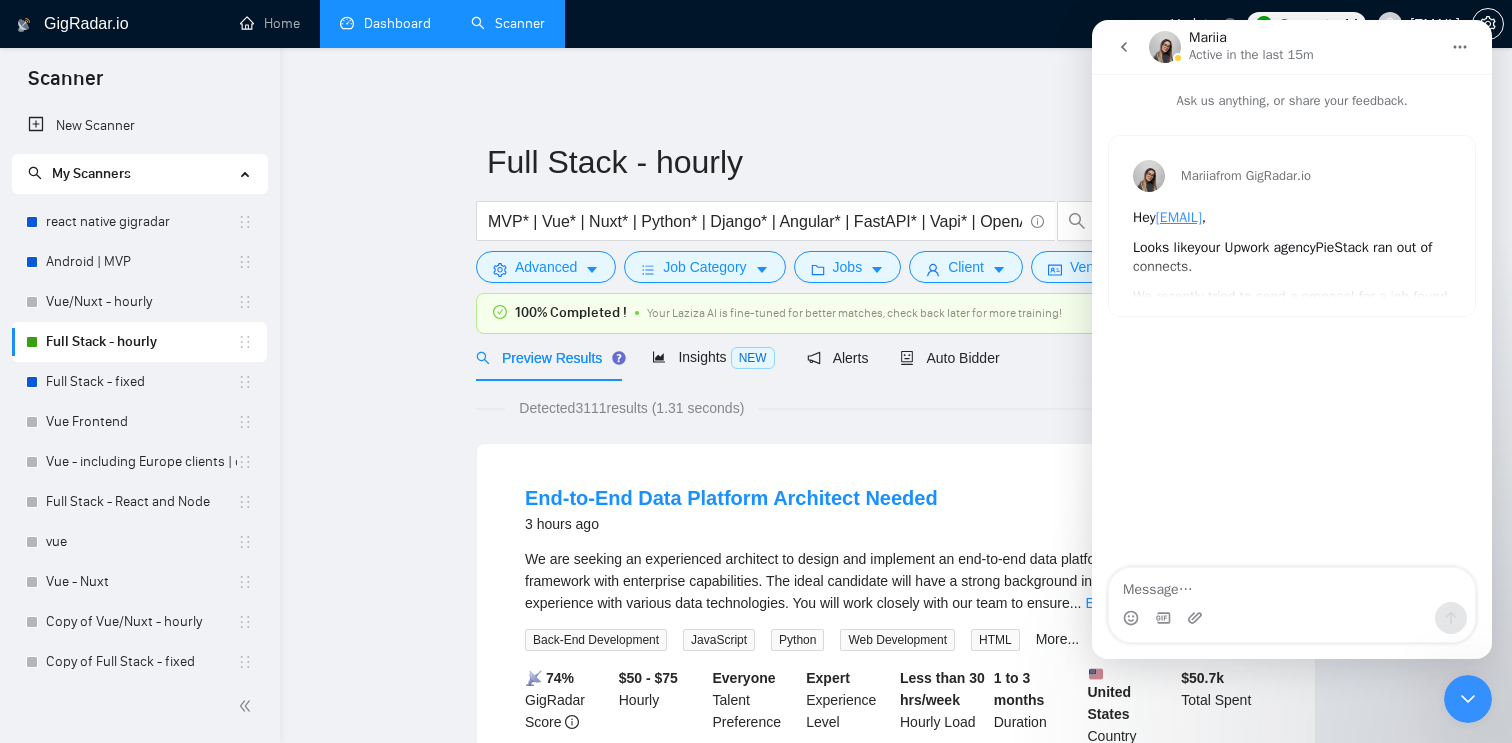 click 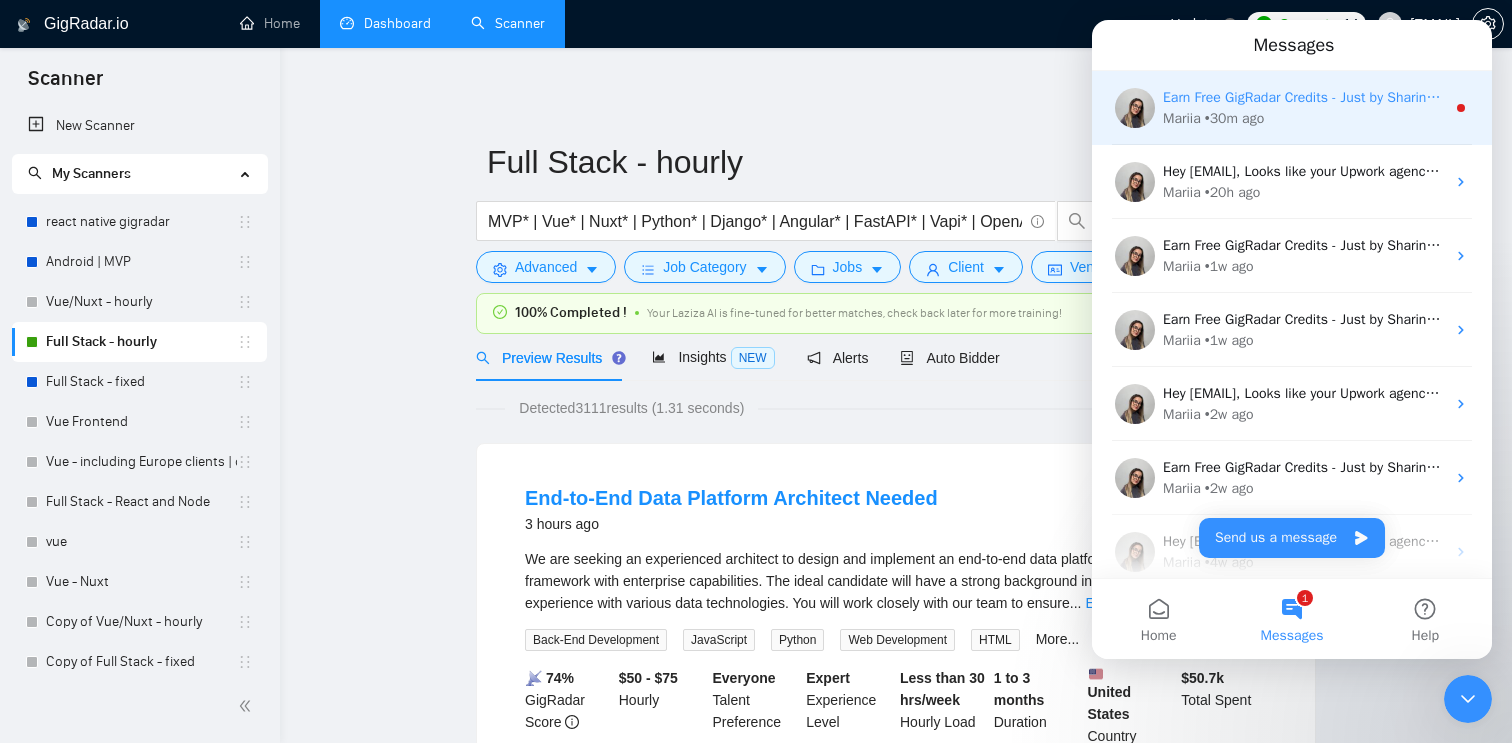 click on "Earn Free GigRadar Credits - Just by Sharing Your Story! 💬 Want more credits for sending proposals? It’s simple - share, inspire, and get rewarded! 🤫 Here’s how you can earn free credits: Introduce yourself in the #intros channel of the GigRadar Upwork Community and grab +20 credits for sending bids., Post your success story (closed projects, high LRR, etc.) in the #general channel and claim +50 credits for sending bids. Why? GigRadar is building a powerful network of freelancers and agencies. We want you to make valuable connections, showcase your wins, and inspire others while getting rewarded! 🚀 Not a member yet? Join our Slack community now 👉 Join Slack Community Claiming your credits is easy: Reply to this message with a screenshot of your post, and our Tech Support Team will instantly top up your credits! 💸" at bounding box center (3733, 97) 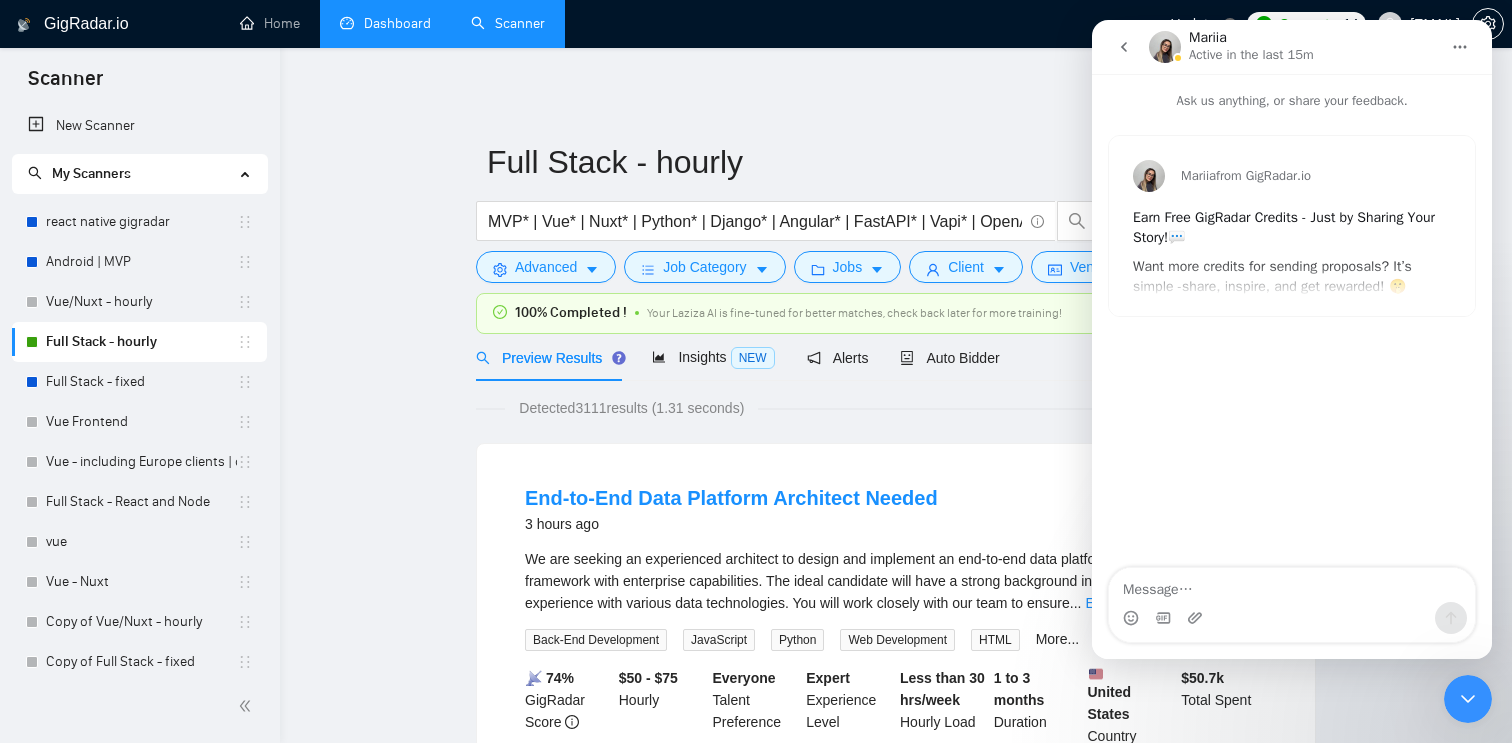 click at bounding box center (1124, 47) 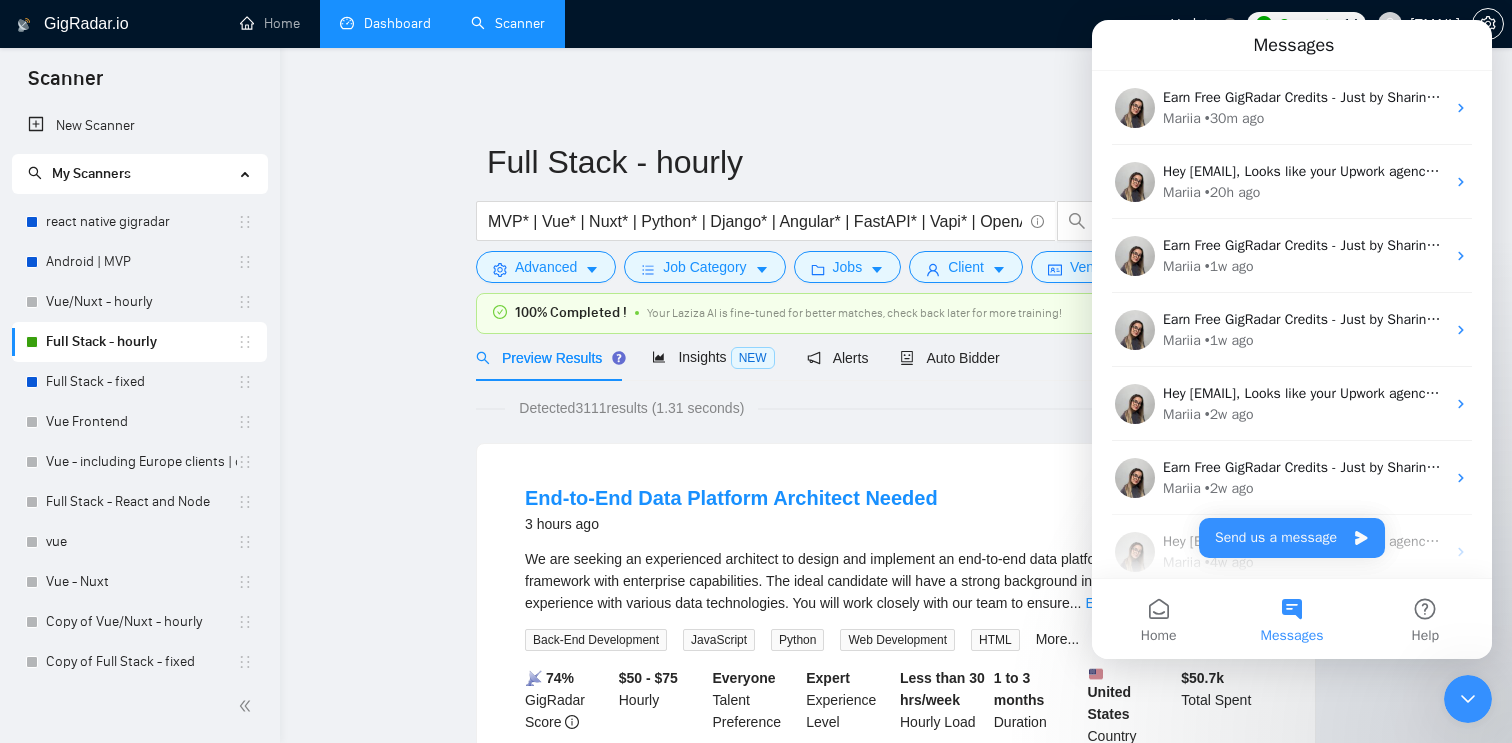 click on "$1" at bounding box center (896, 2473) 